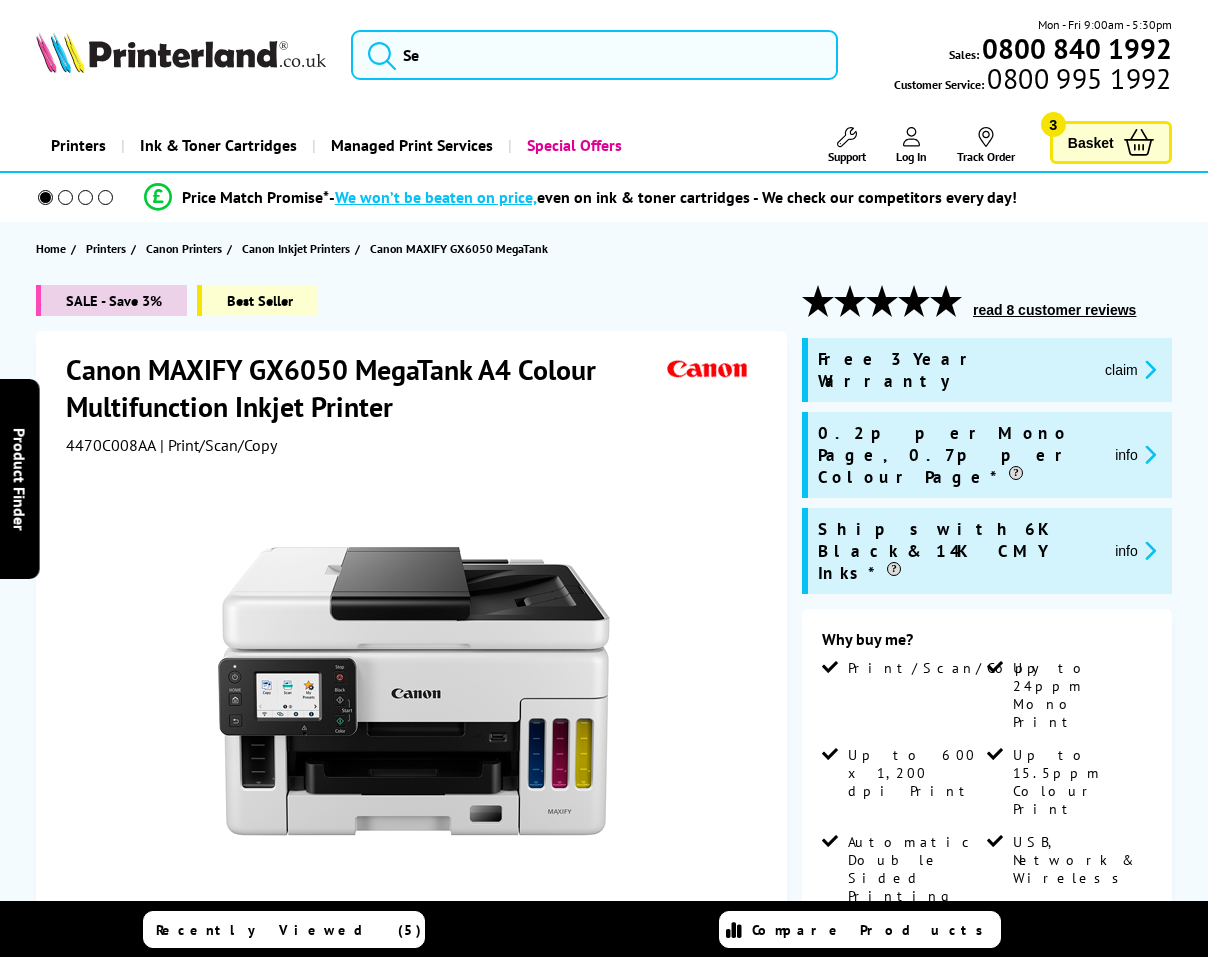 scroll, scrollTop: 0, scrollLeft: 0, axis: both 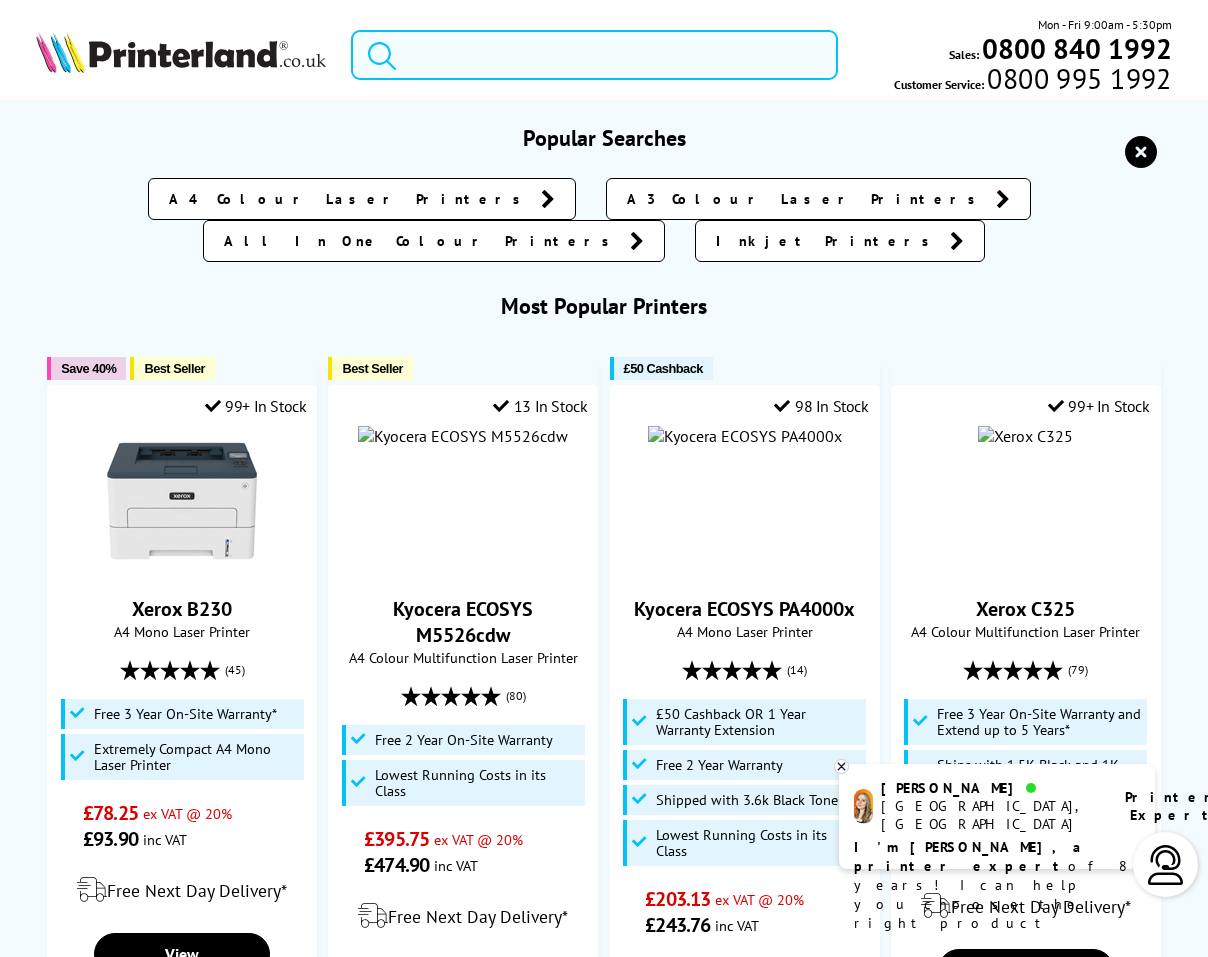 click at bounding box center (594, 55) 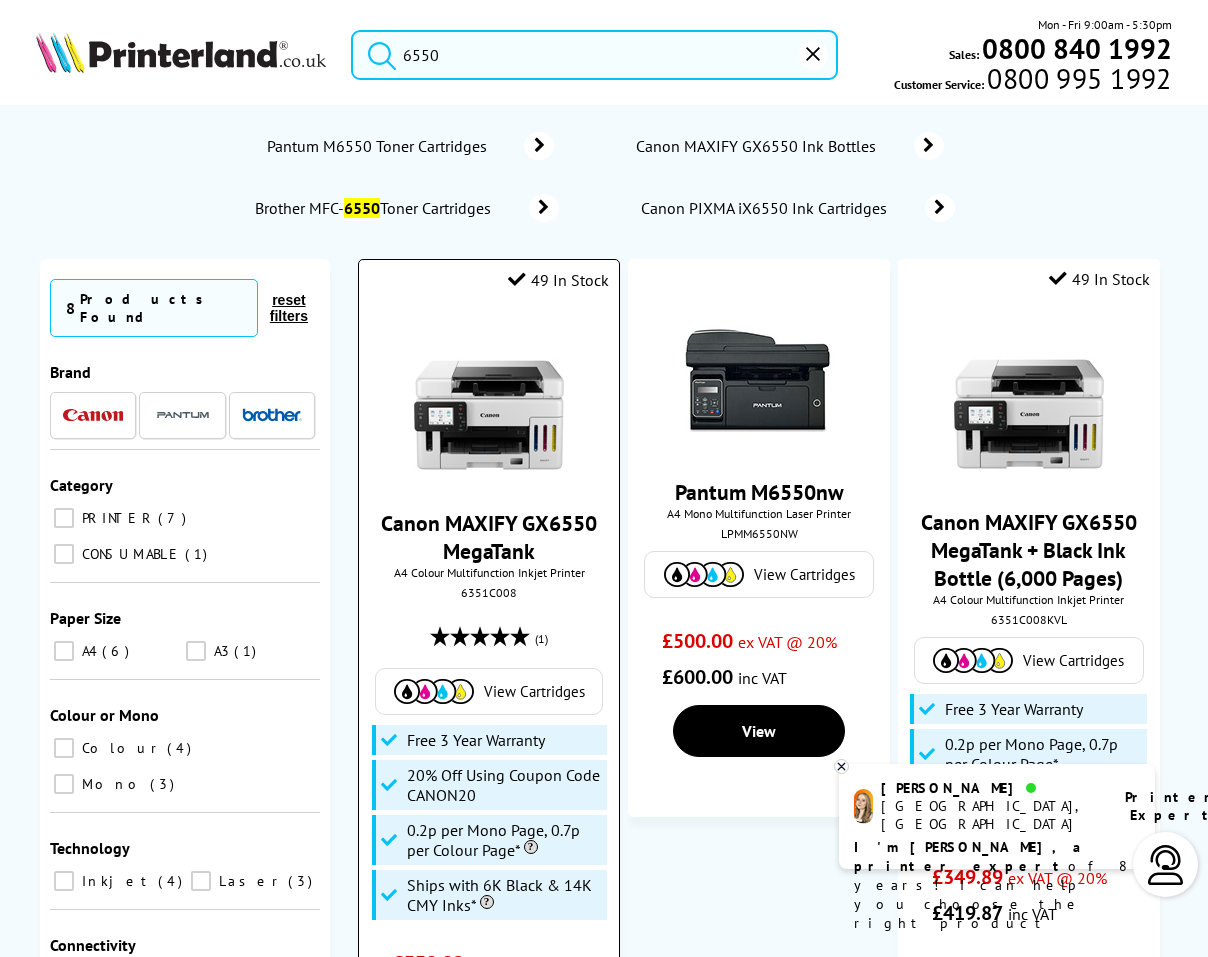 type on "6550" 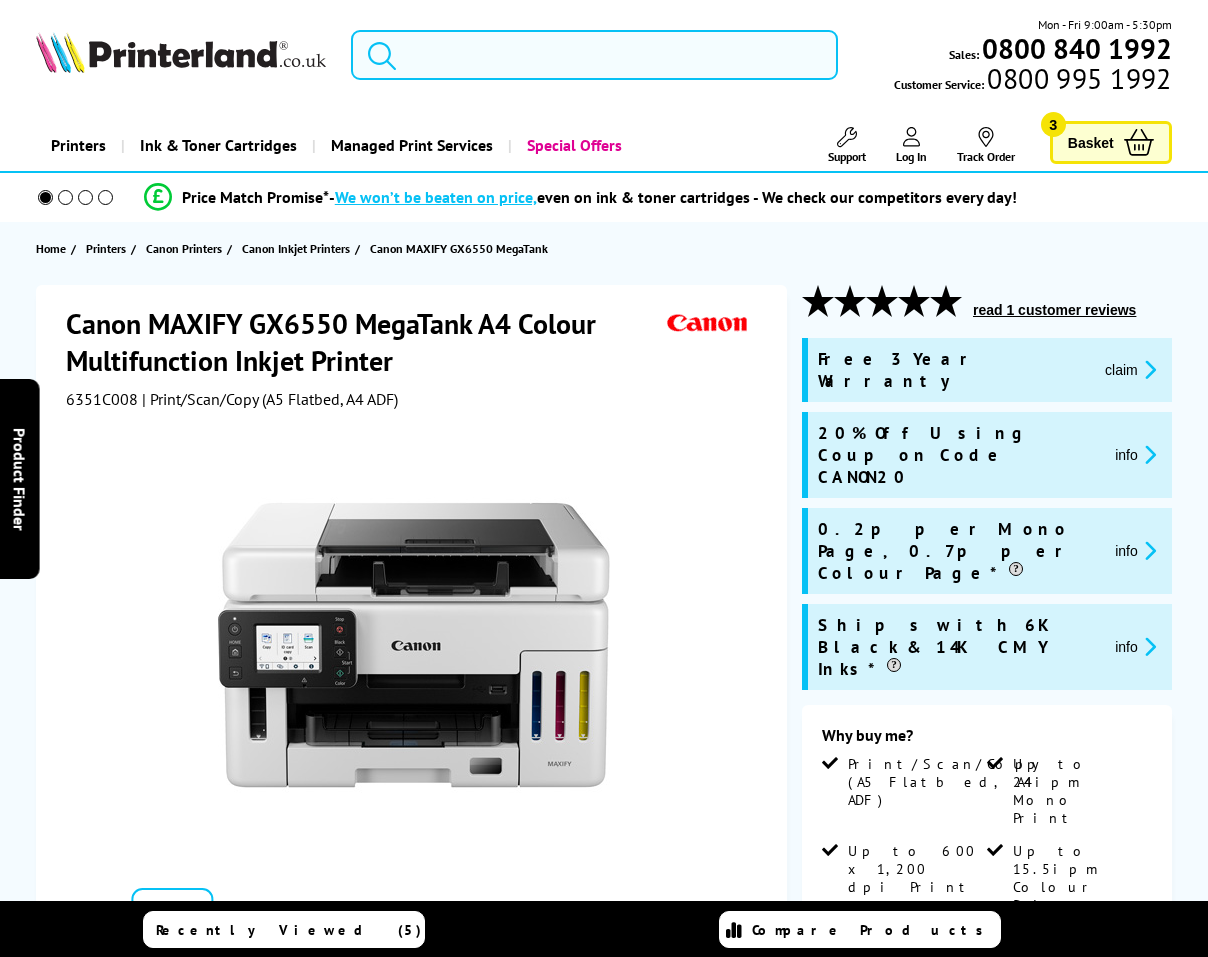scroll, scrollTop: 0, scrollLeft: 0, axis: both 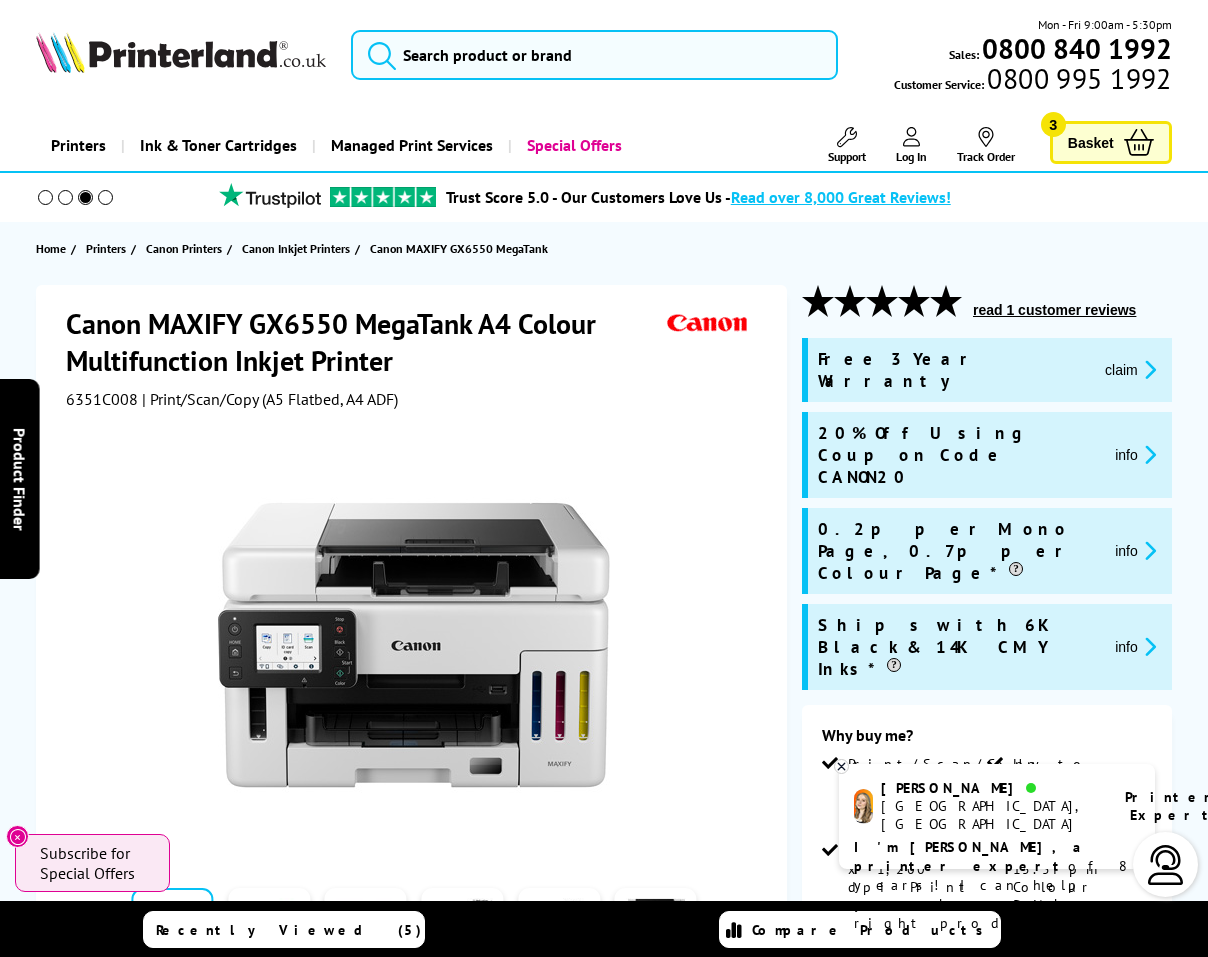 click on "Free 3 Year Warranty
claim" at bounding box center [987, 370] 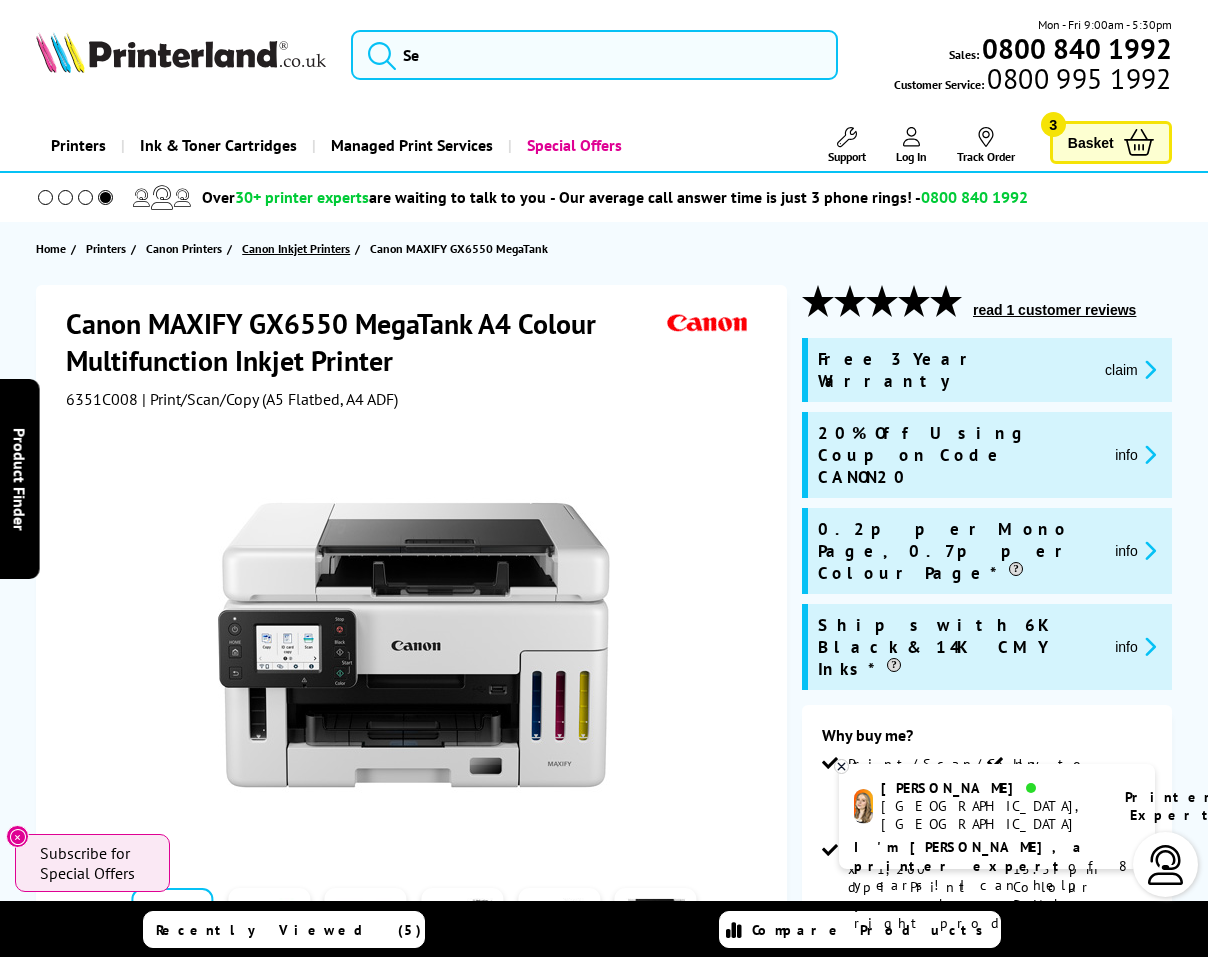 click on "Canon Inkjet Printers" at bounding box center [296, 248] 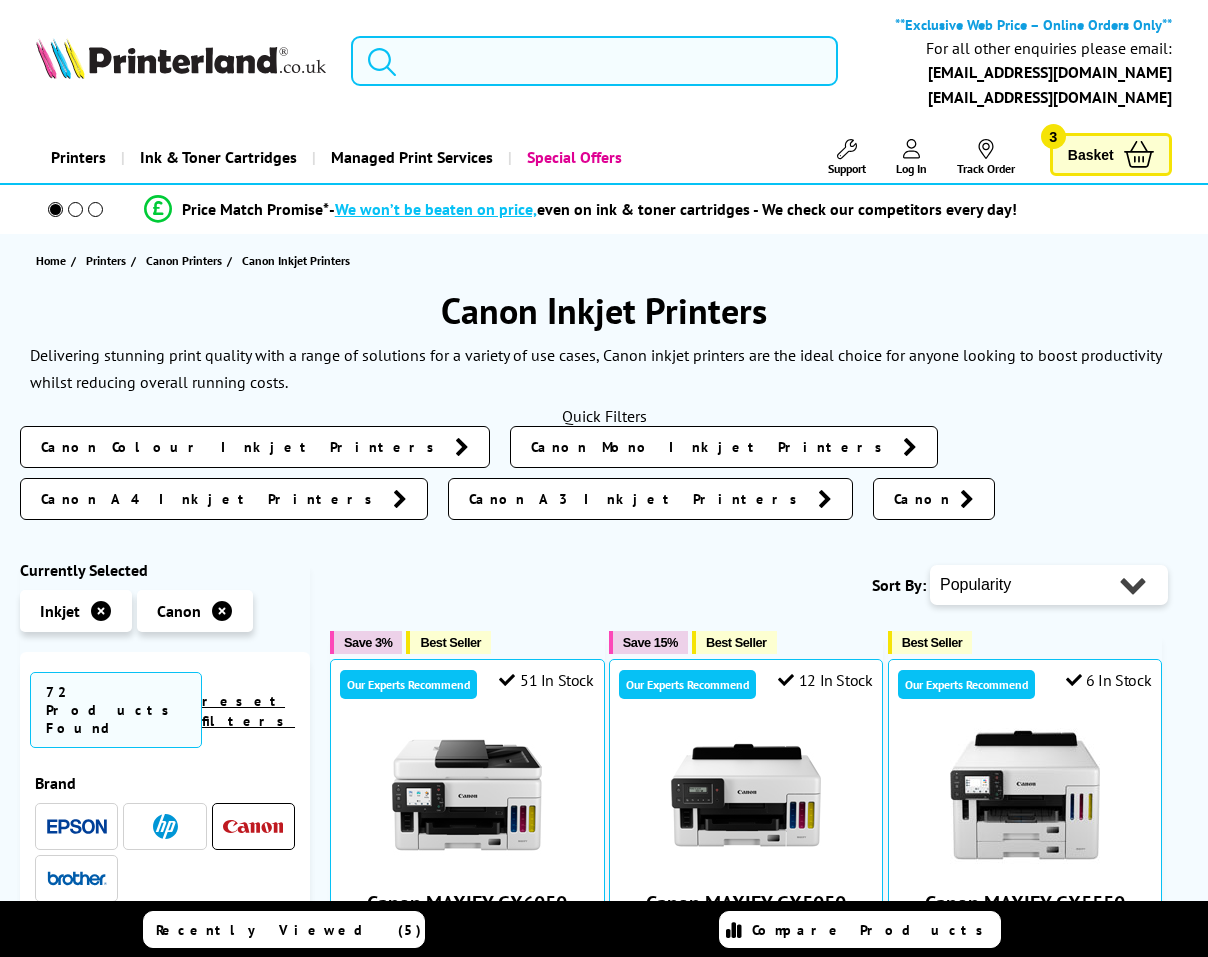 scroll, scrollTop: 0, scrollLeft: 0, axis: both 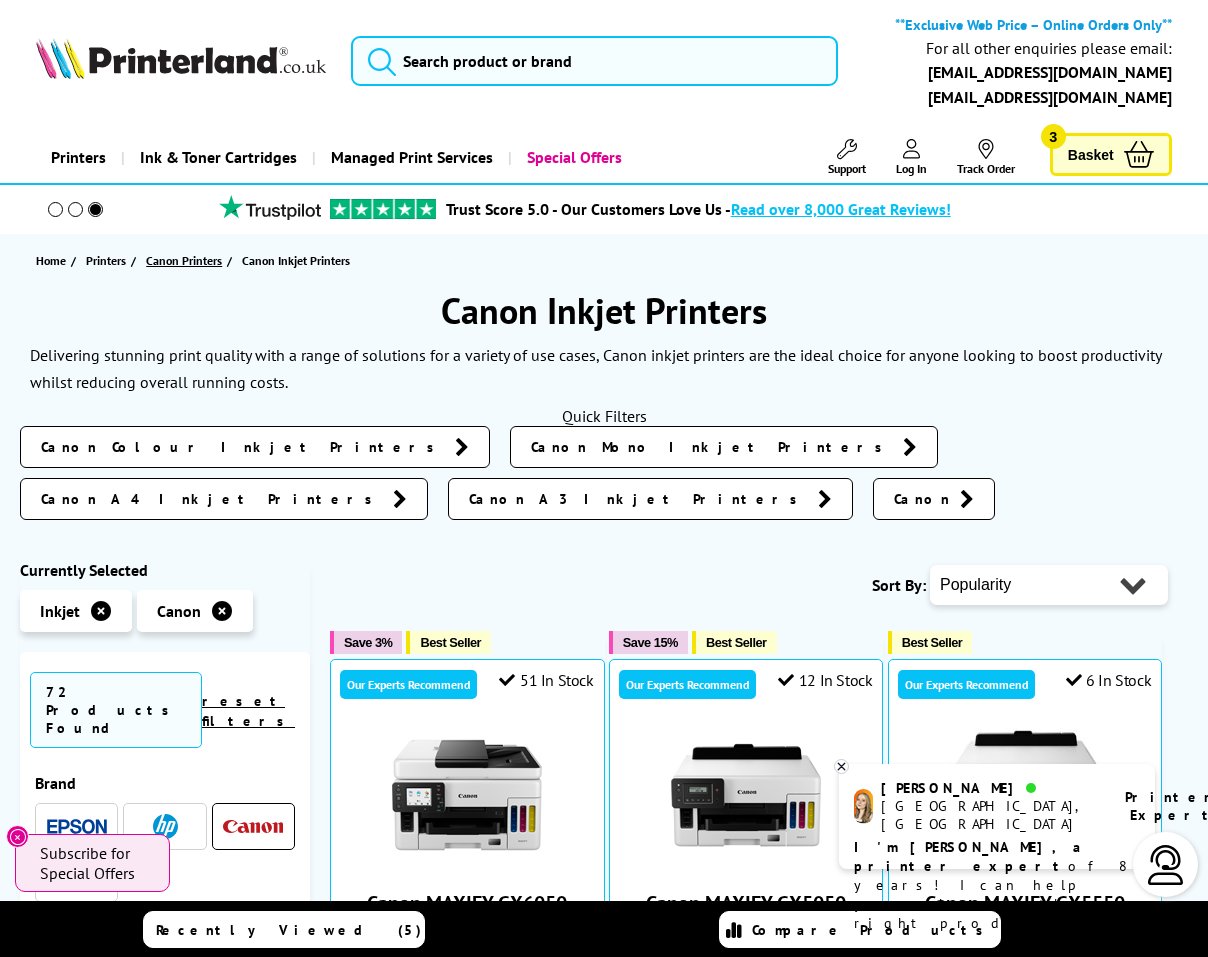 click on "Canon Printers" at bounding box center (184, 260) 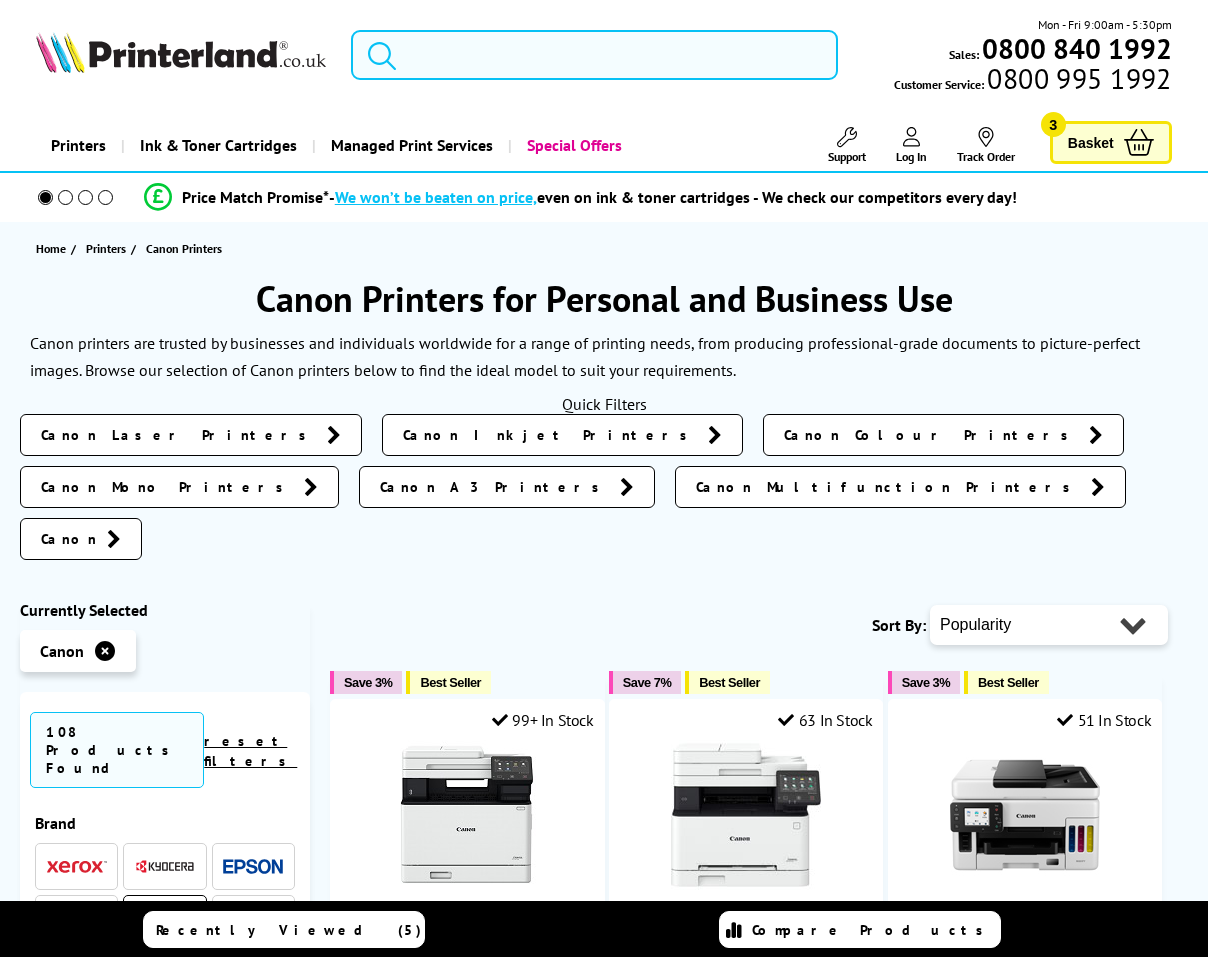 scroll, scrollTop: 0, scrollLeft: 0, axis: both 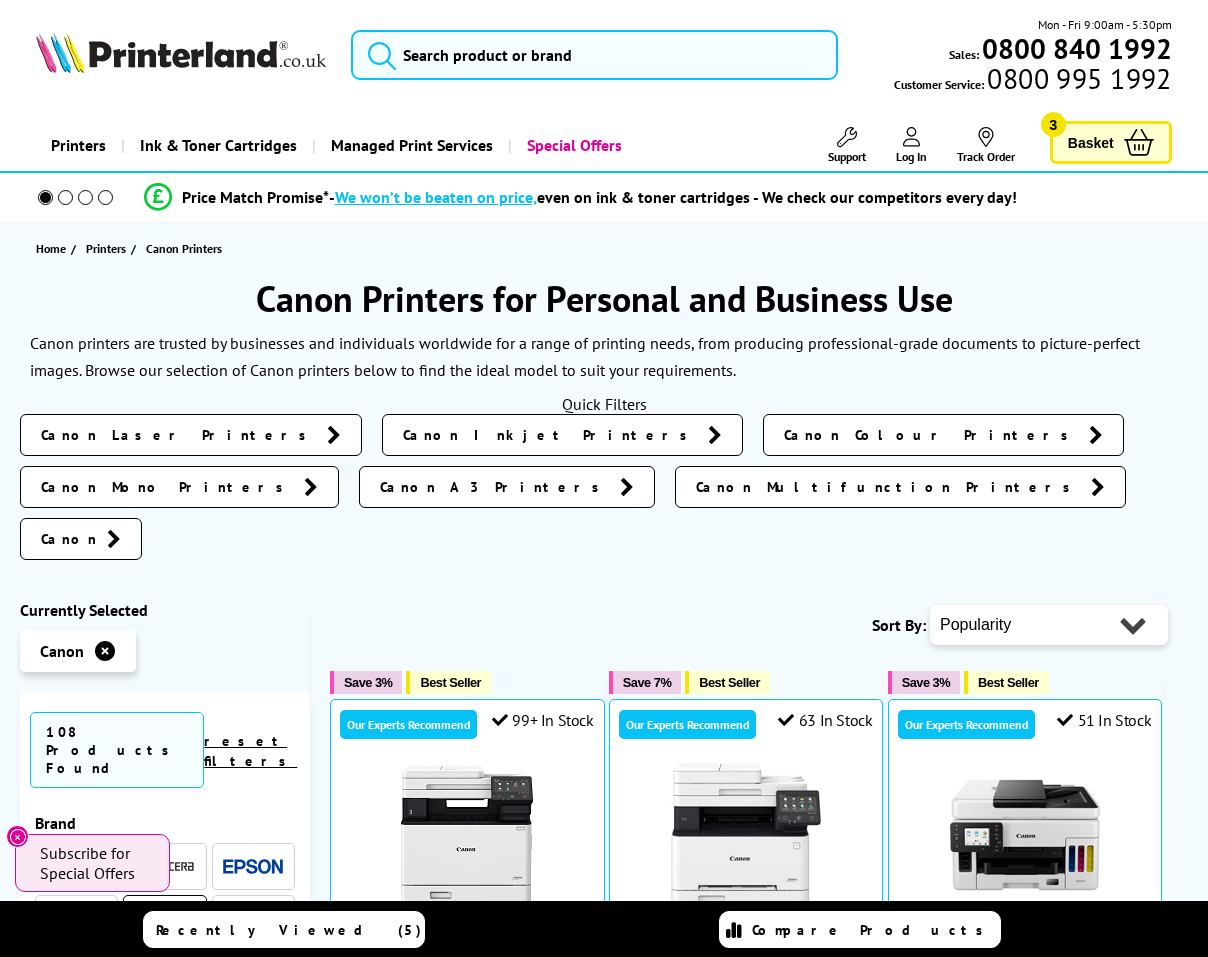 click at bounding box center [180, 52] 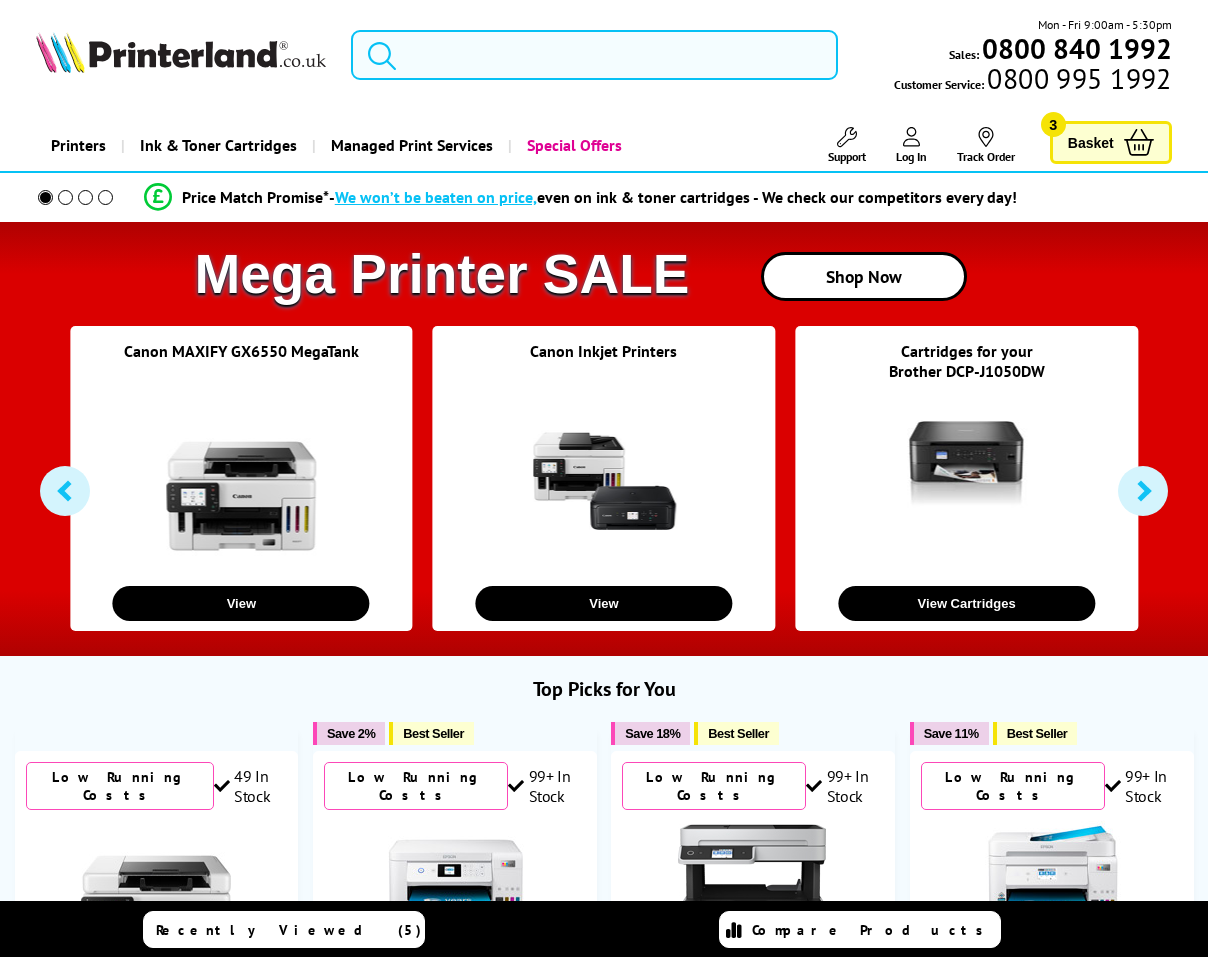 scroll, scrollTop: 0, scrollLeft: 0, axis: both 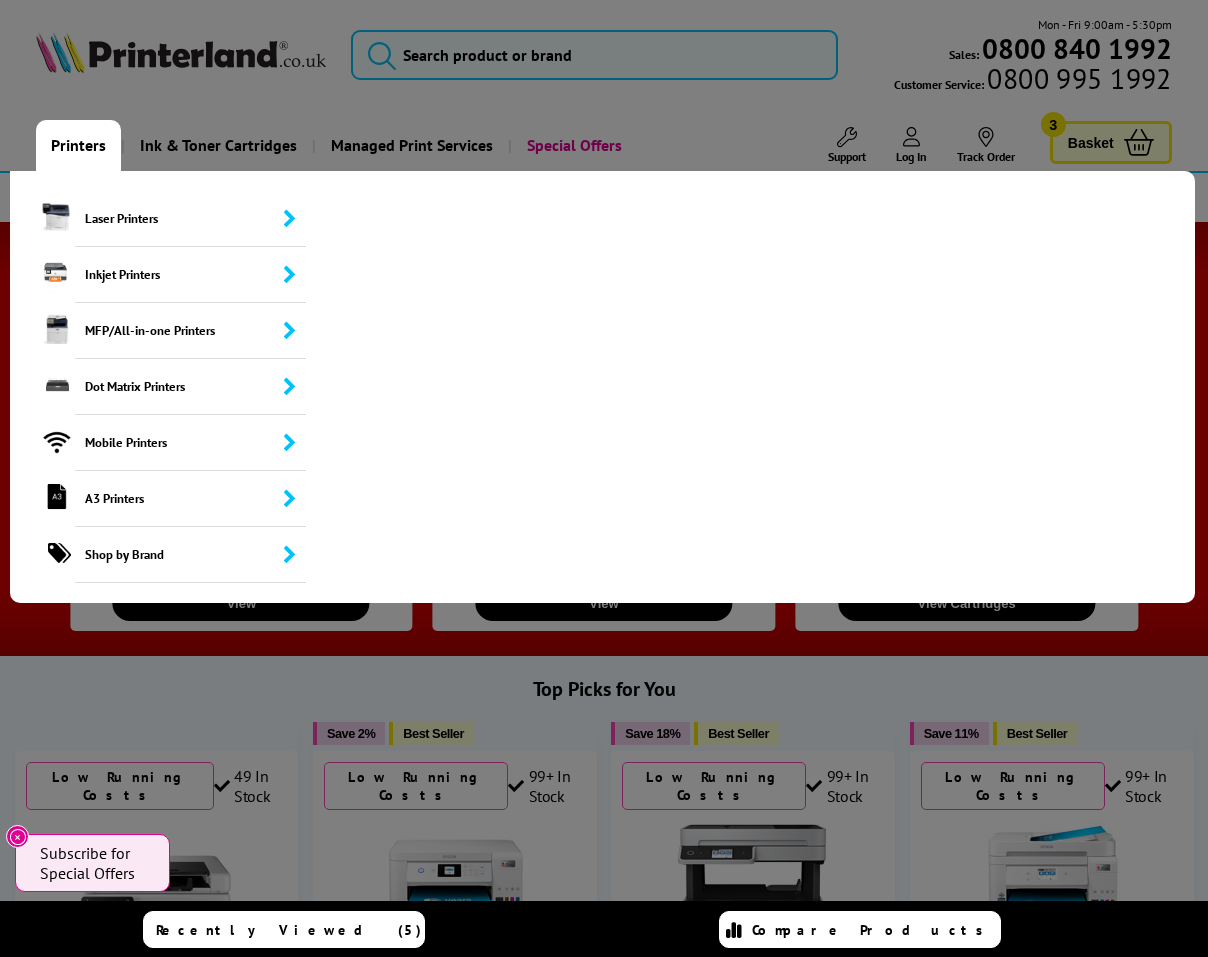click on "Printers" at bounding box center (78, 145) 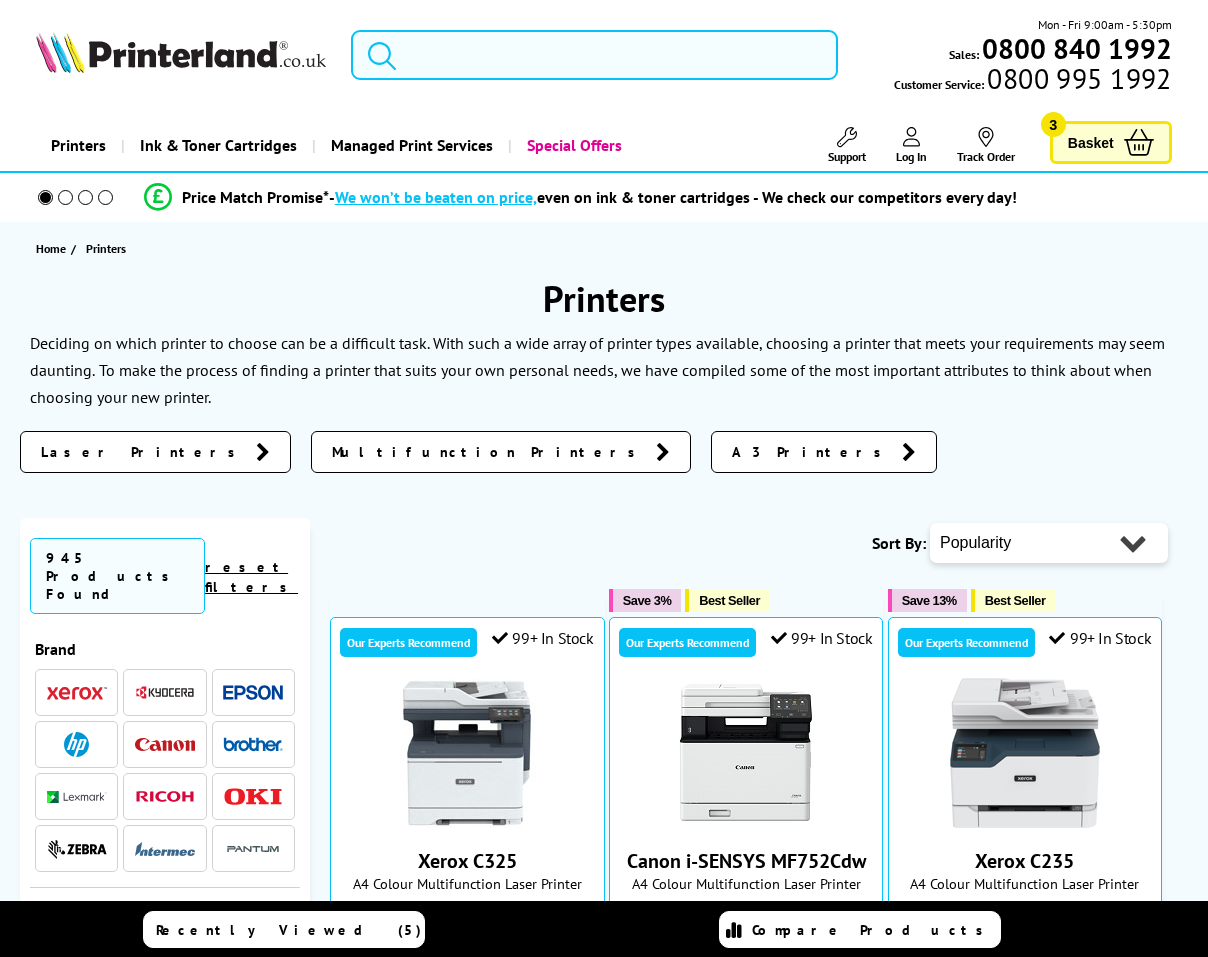 scroll, scrollTop: 0, scrollLeft: 0, axis: both 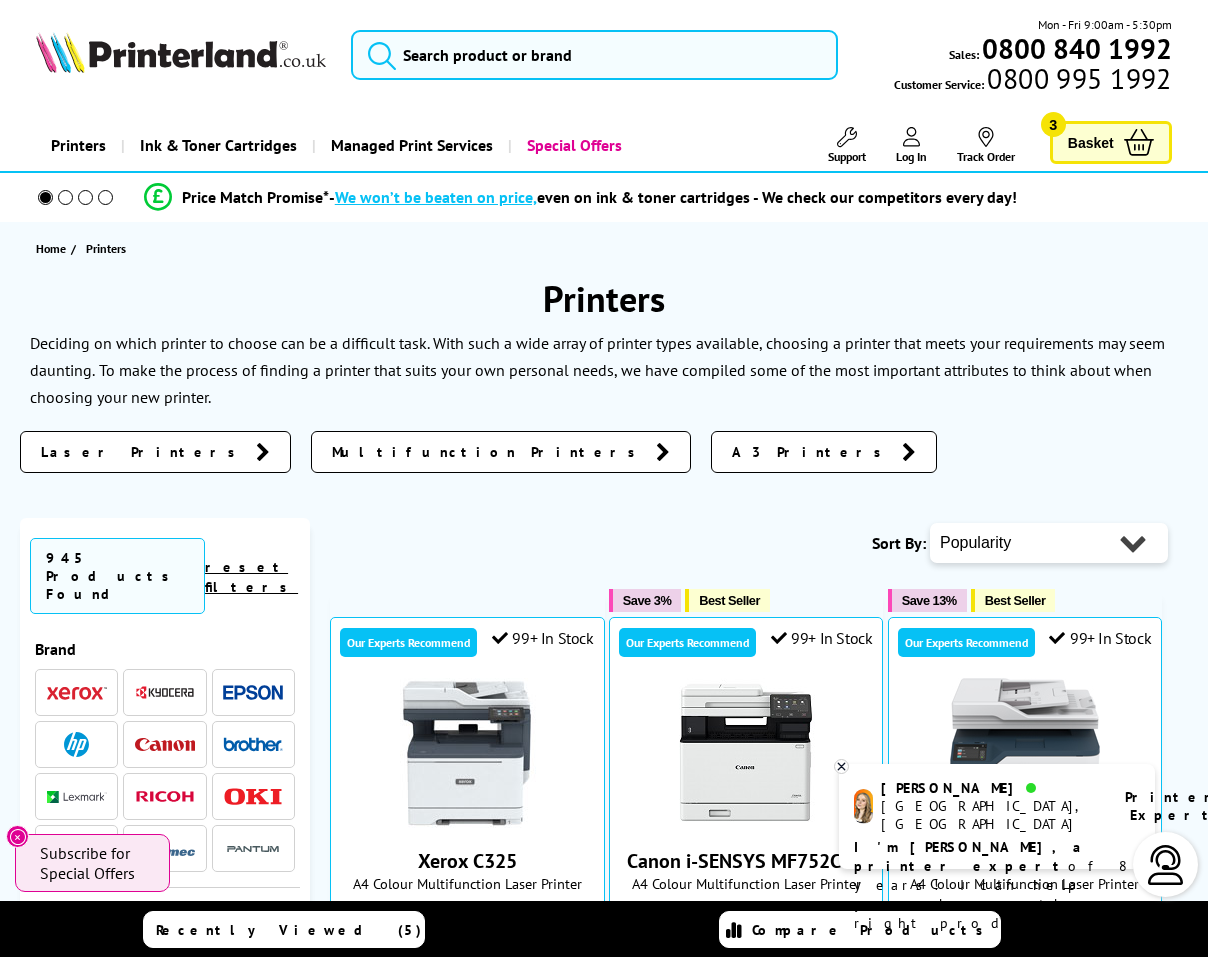 click at bounding box center [165, 744] 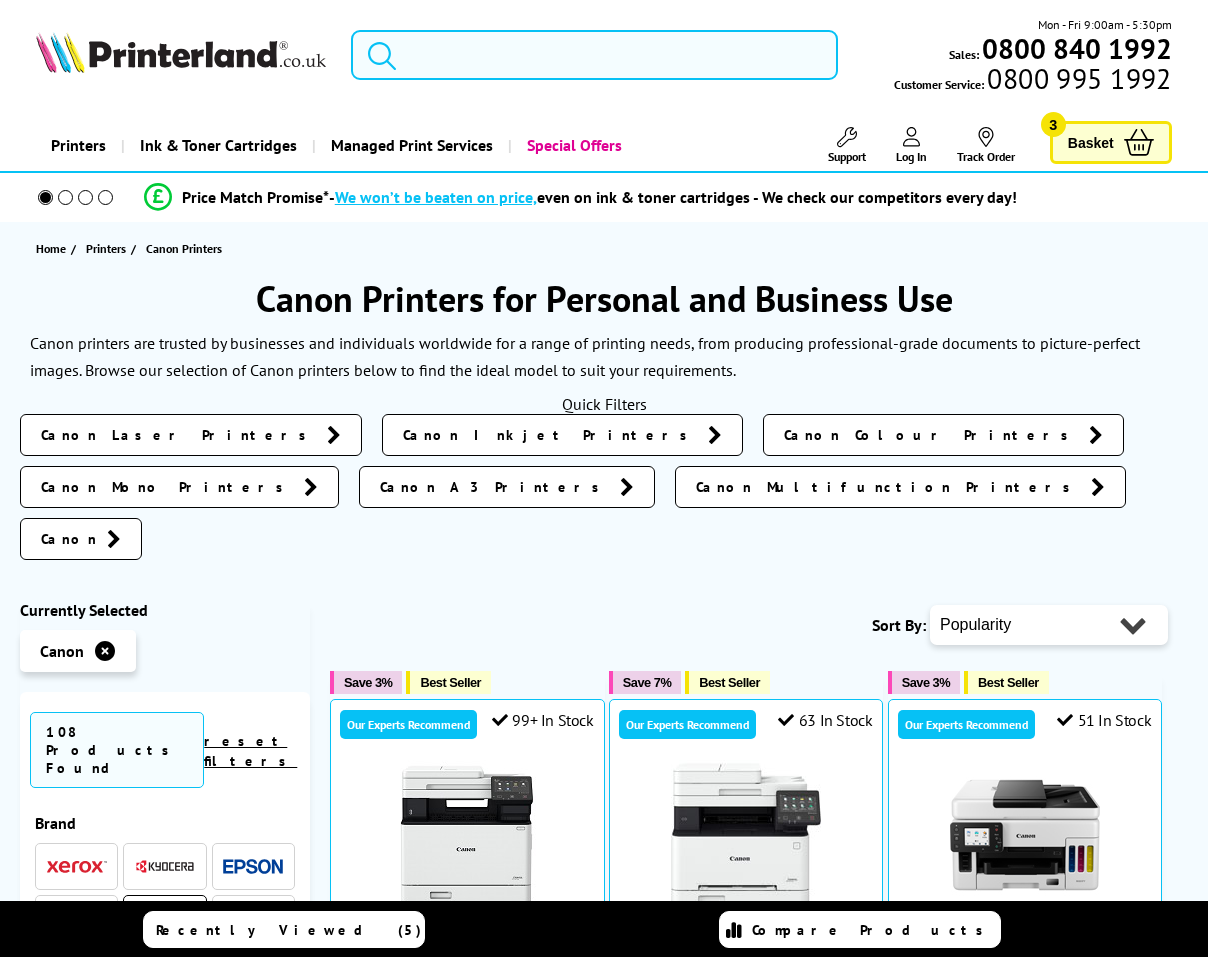 scroll, scrollTop: 0, scrollLeft: 0, axis: both 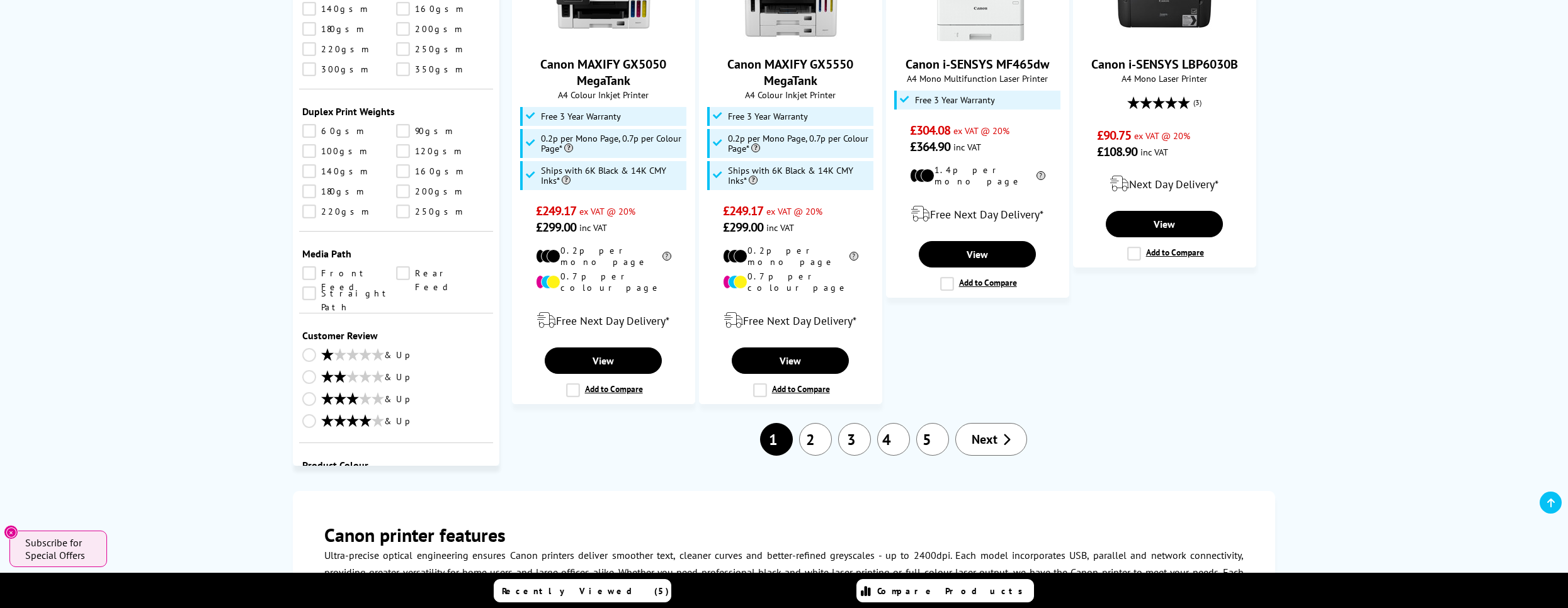 click on "1
2
3
4
5
Next" at bounding box center [894, 439] 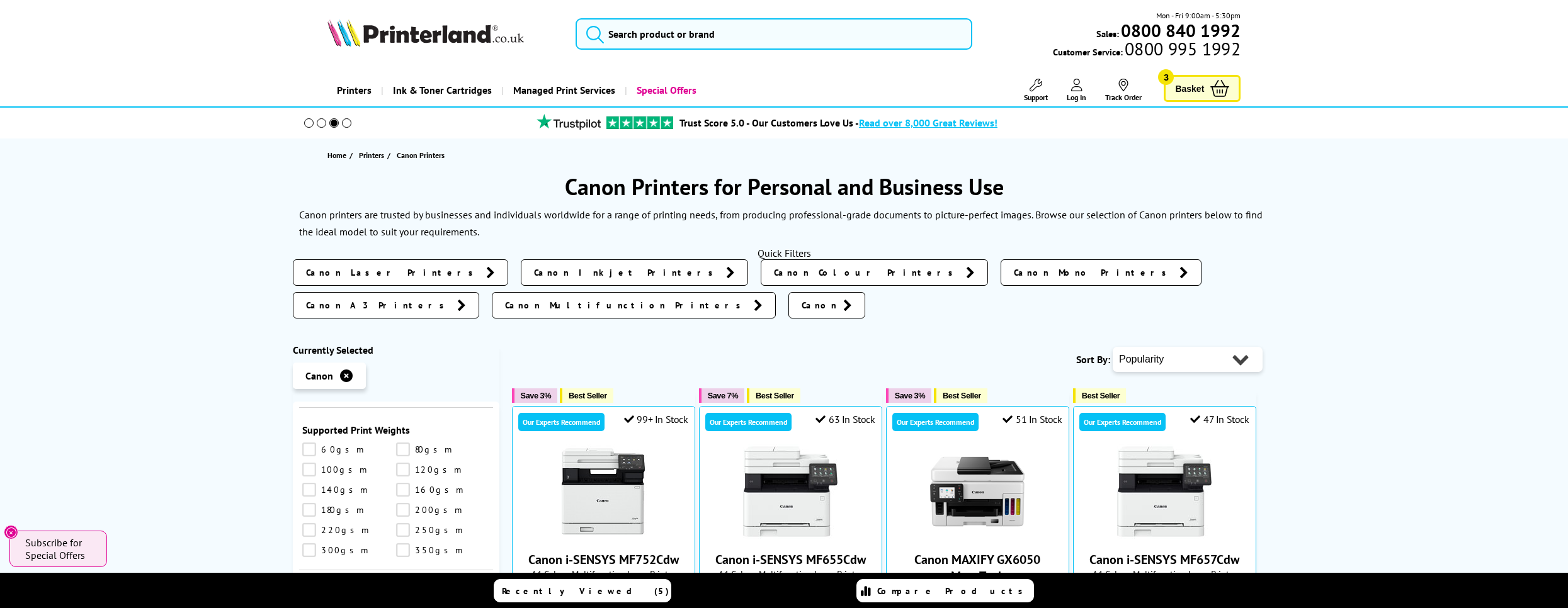 scroll, scrollTop: 210, scrollLeft: 0, axis: vertical 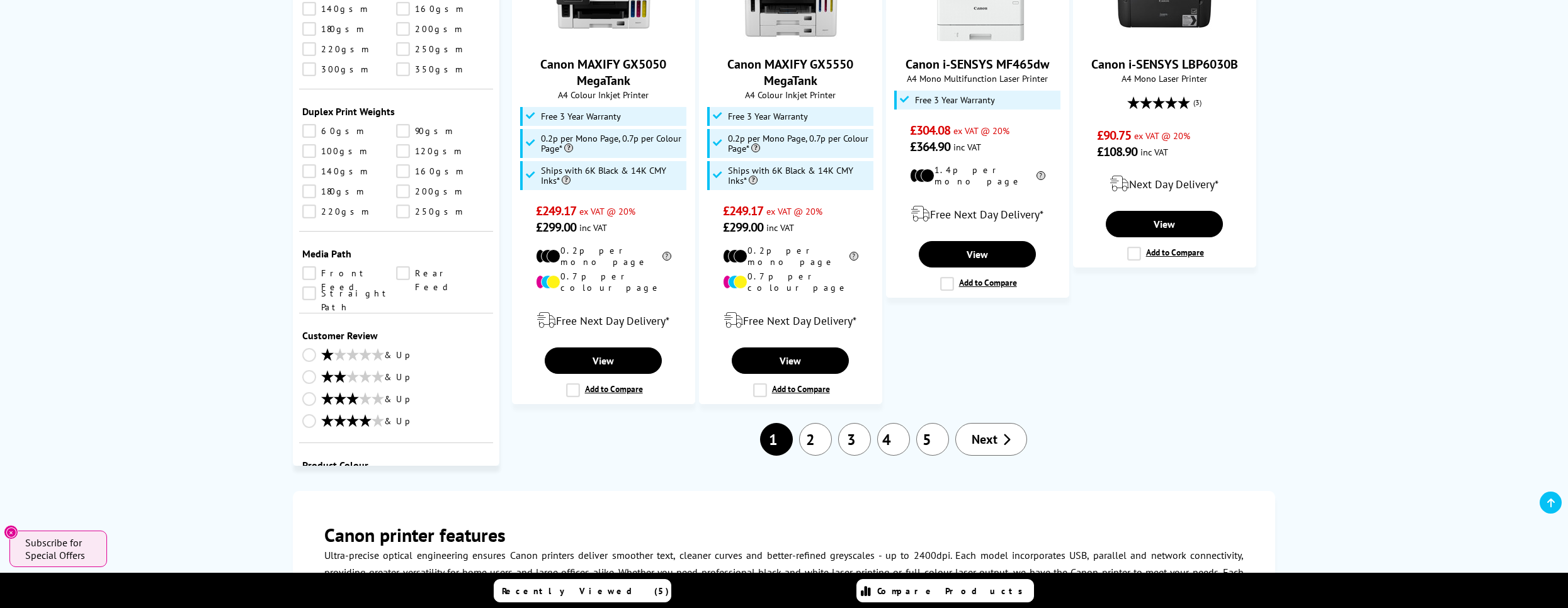 click on "2" at bounding box center [815, 439] 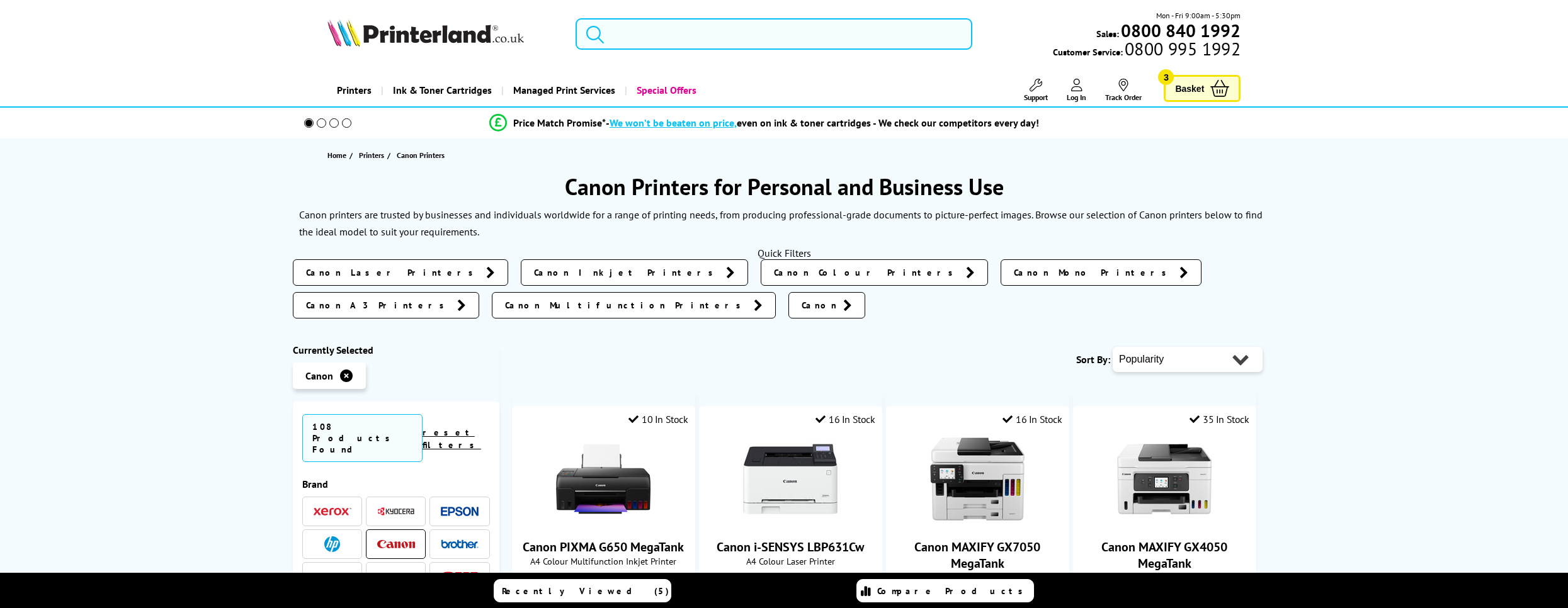 scroll, scrollTop: 0, scrollLeft: 0, axis: both 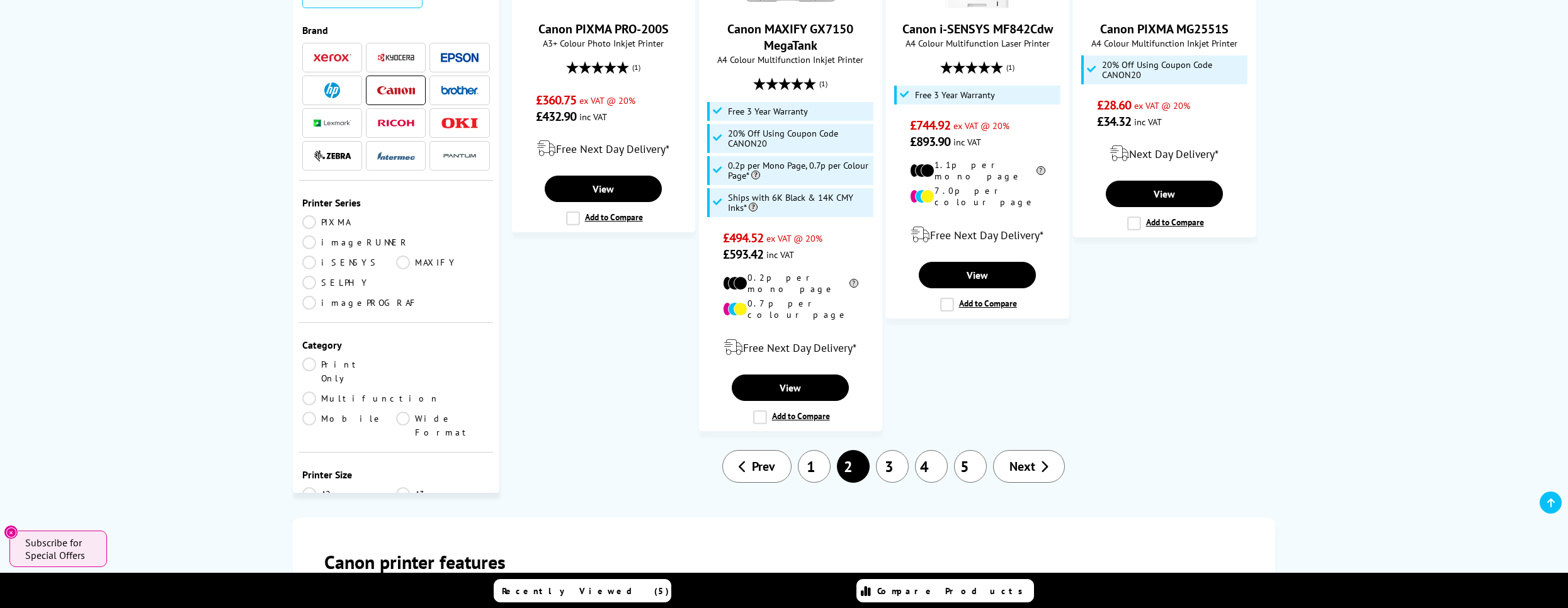 click on "3" 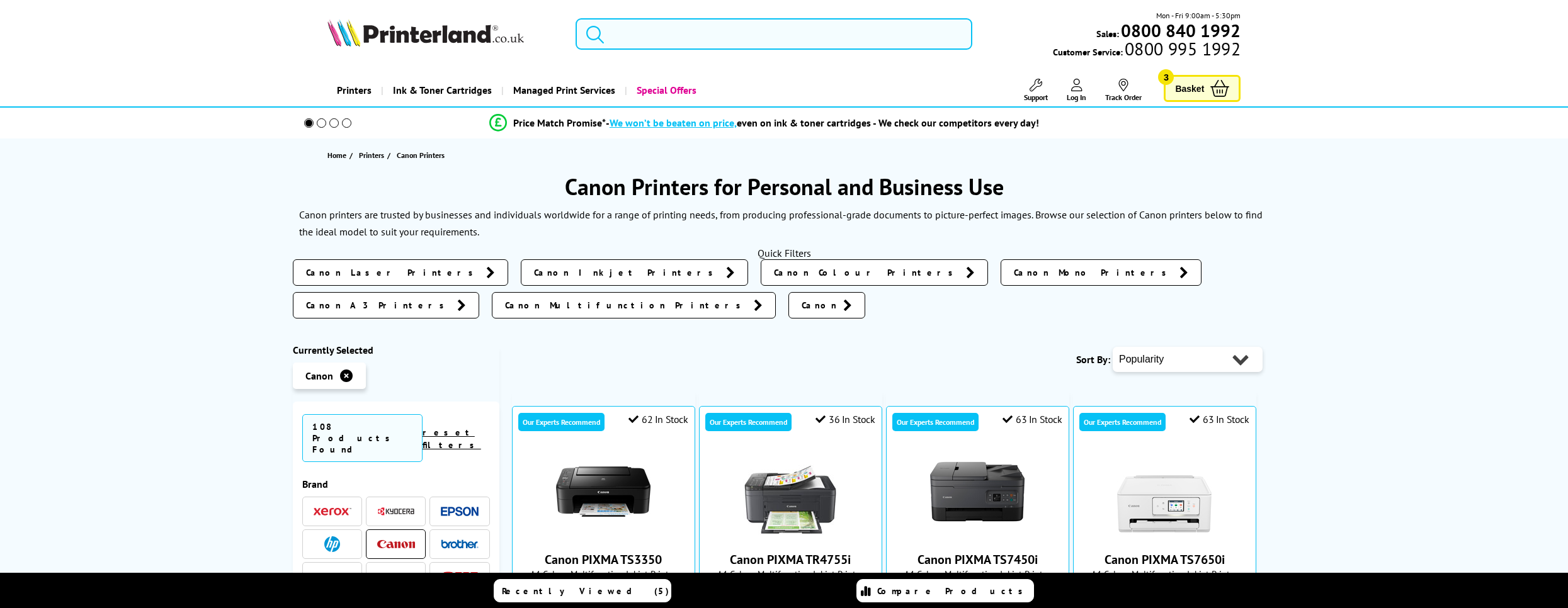 scroll, scrollTop: 0, scrollLeft: 0, axis: both 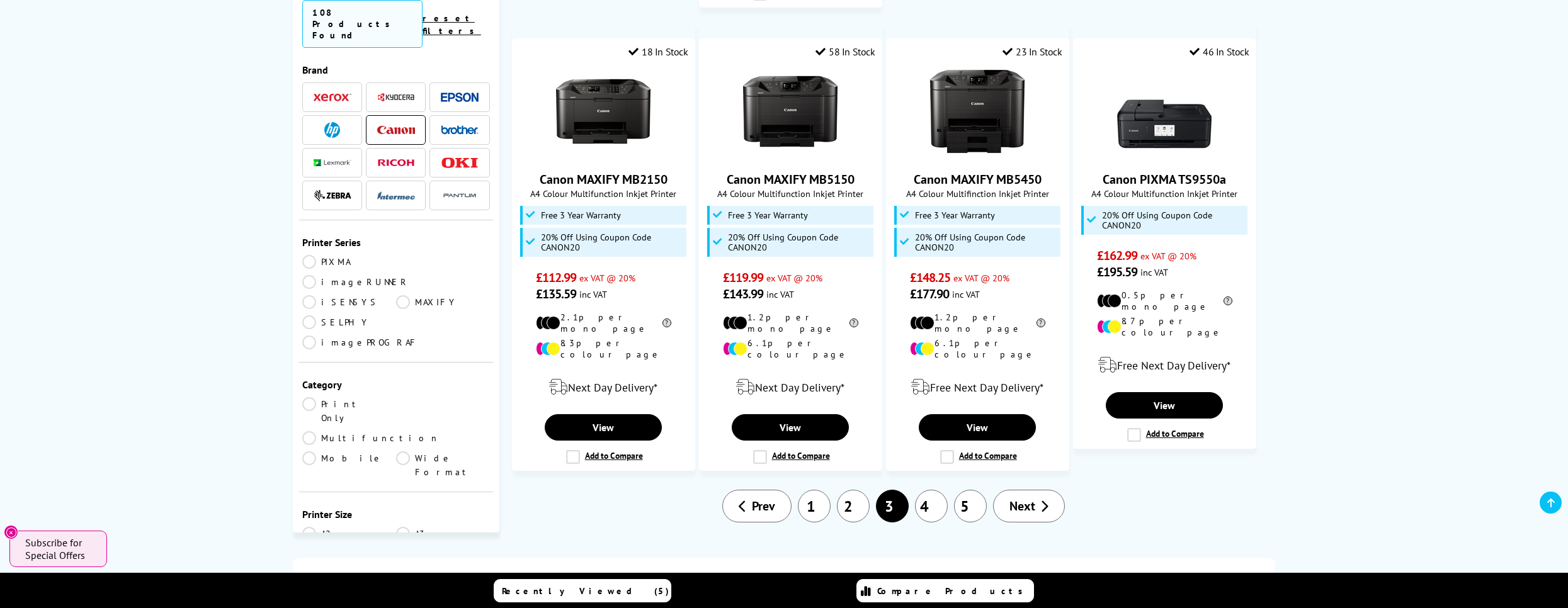click on "4" at bounding box center (931, 506) 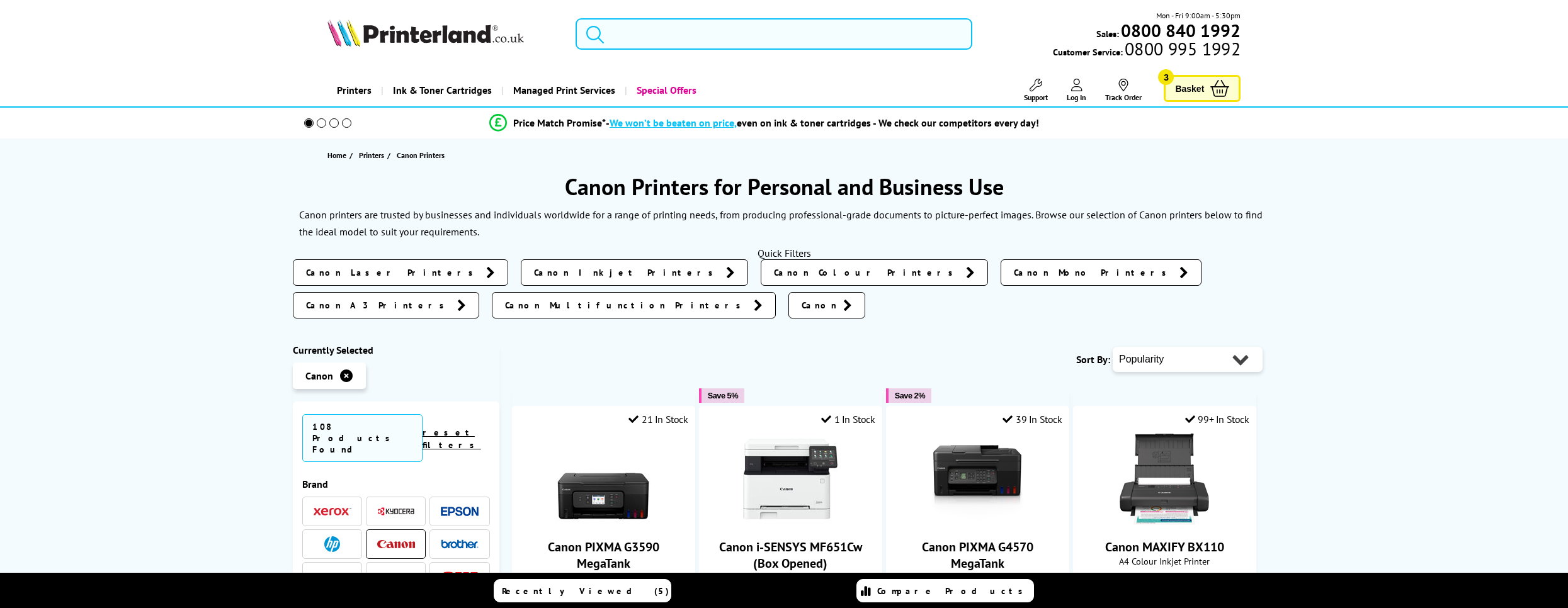 scroll, scrollTop: 0, scrollLeft: 0, axis: both 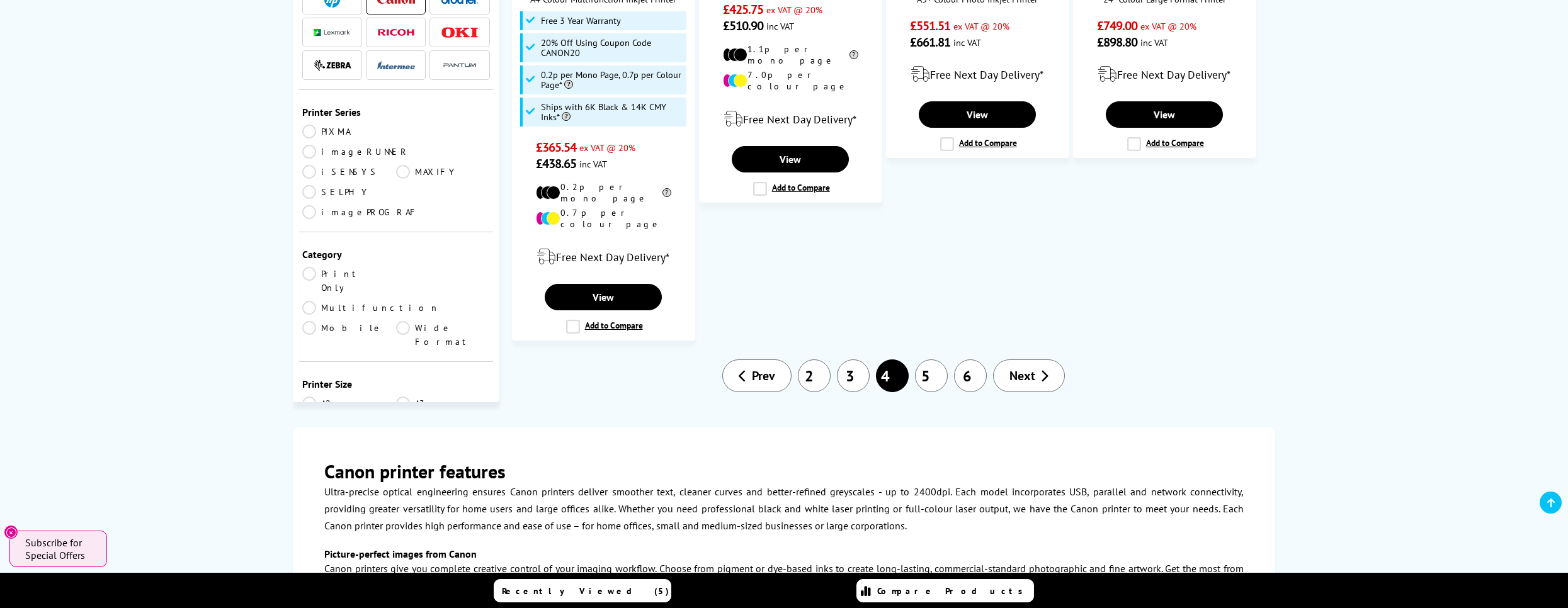 click on "5" at bounding box center [931, 376] 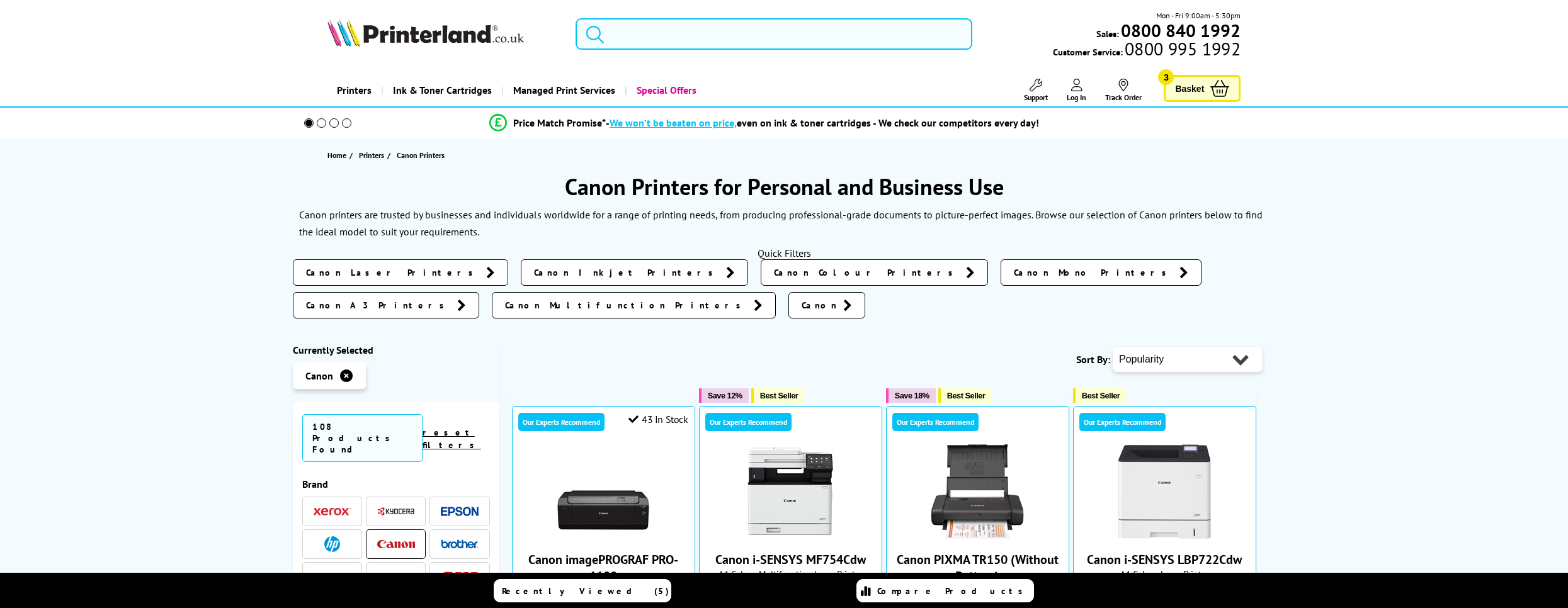scroll, scrollTop: 0, scrollLeft: 0, axis: both 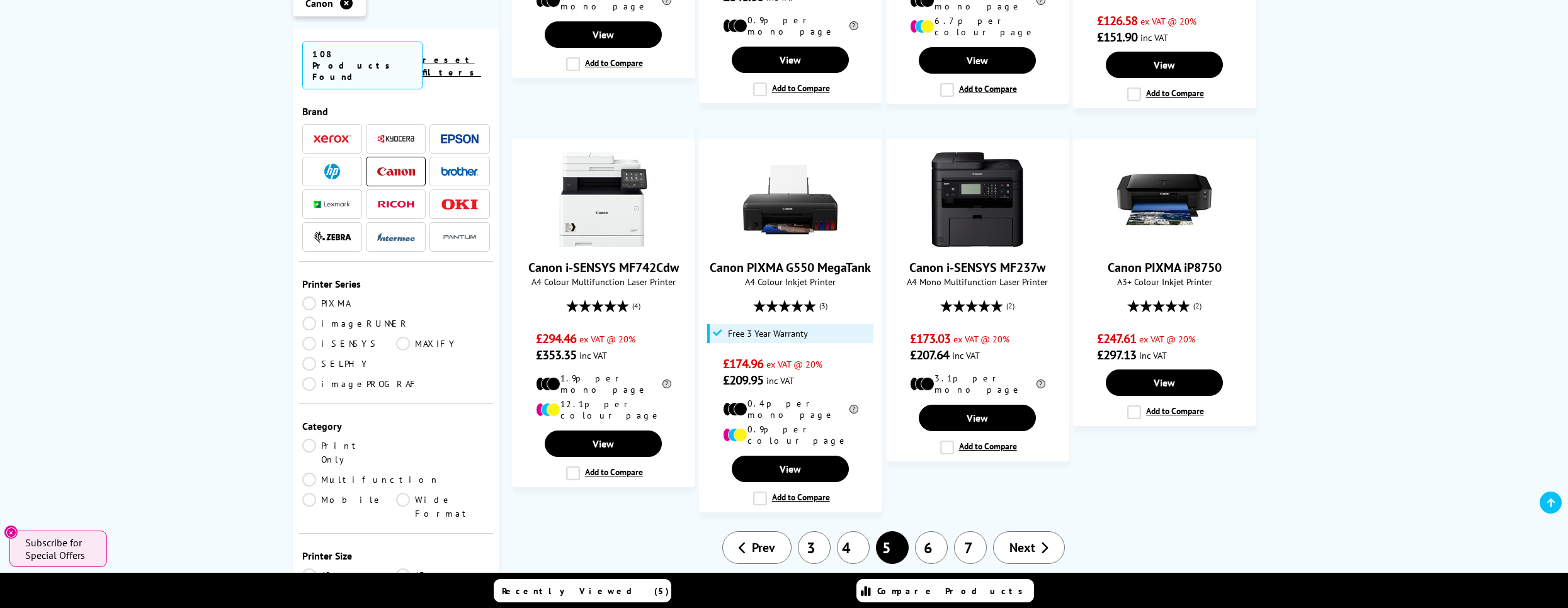 click on "6" at bounding box center [931, 548] 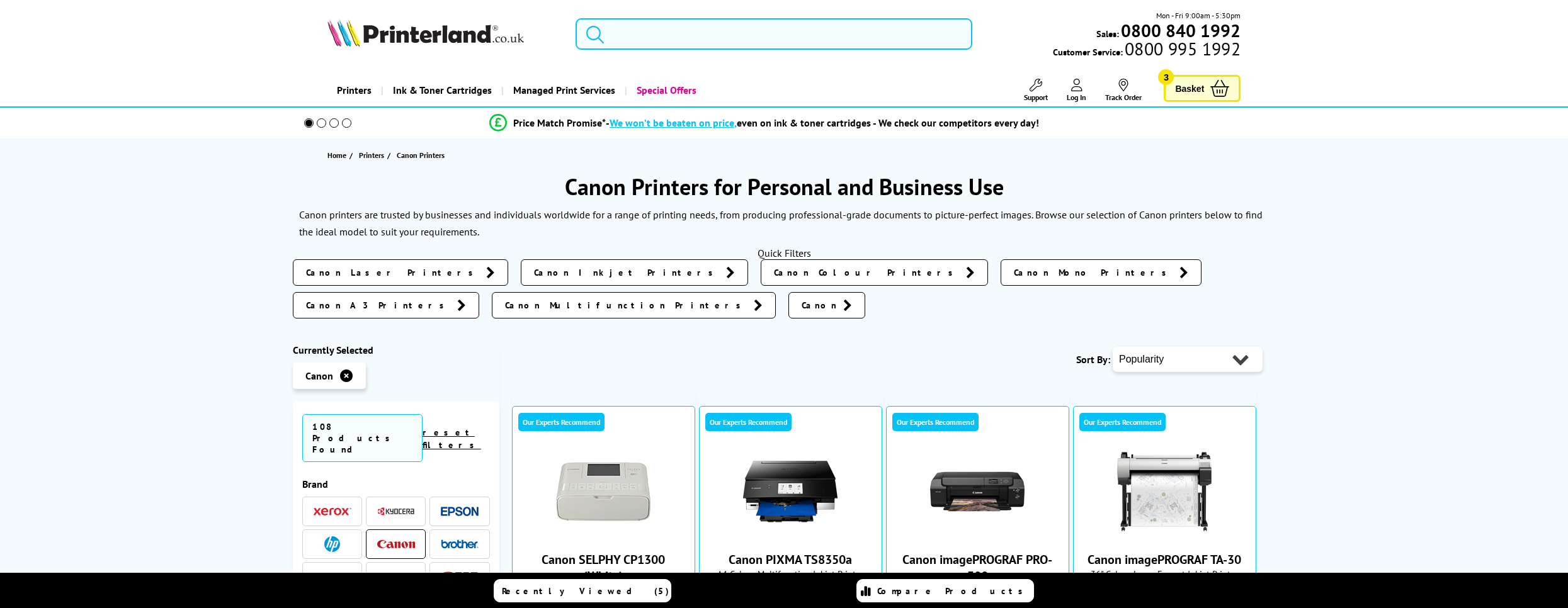 scroll, scrollTop: 0, scrollLeft: 0, axis: both 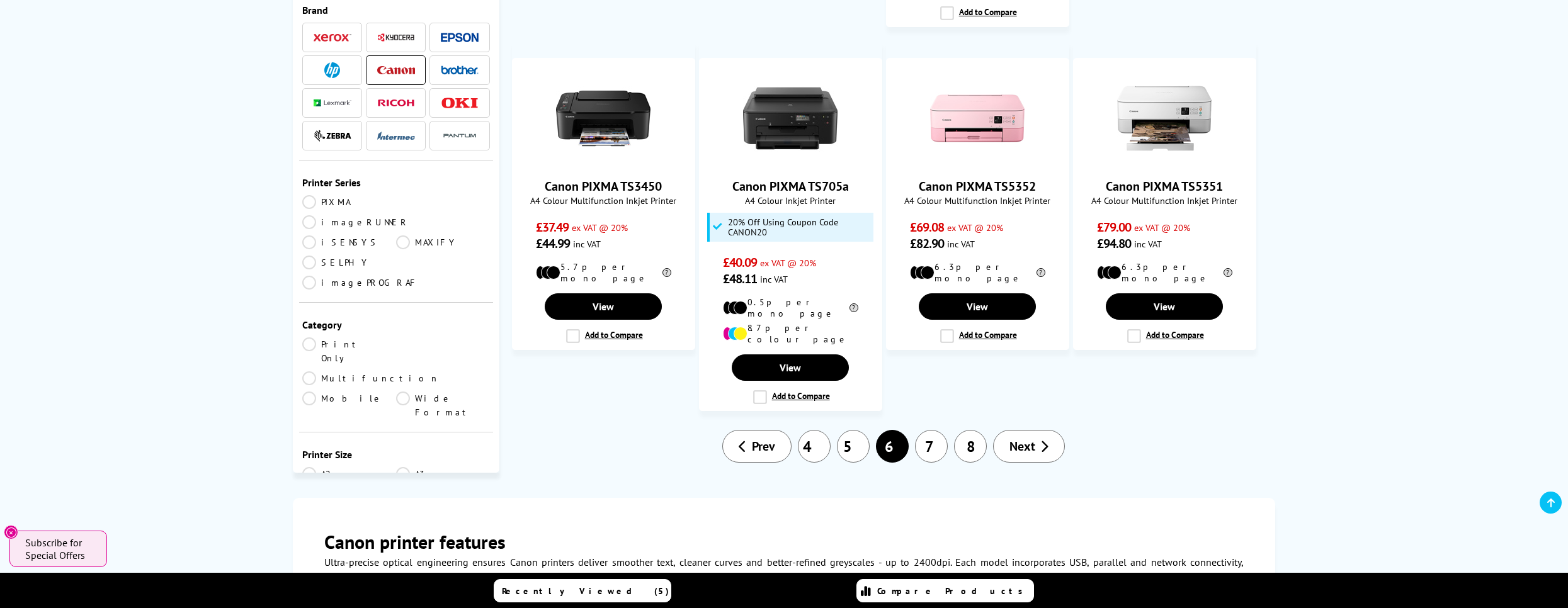 click on "7" at bounding box center [931, 446] 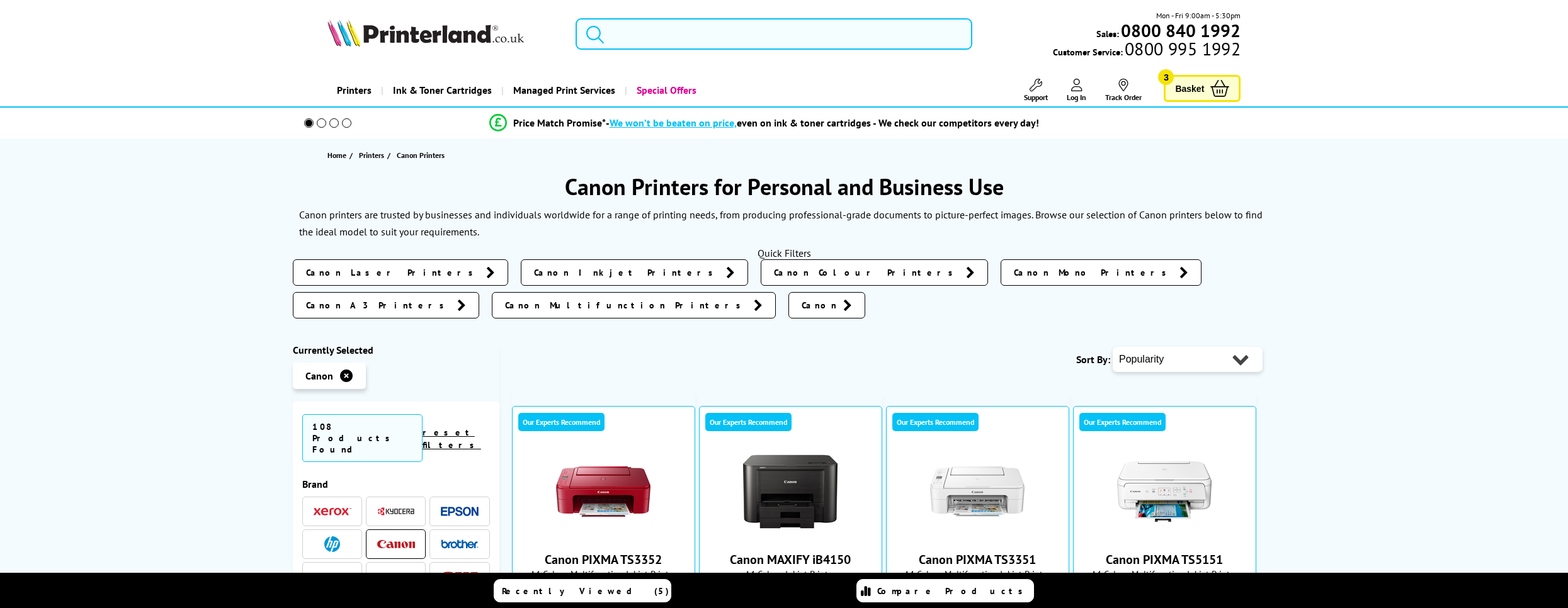 scroll, scrollTop: 0, scrollLeft: 0, axis: both 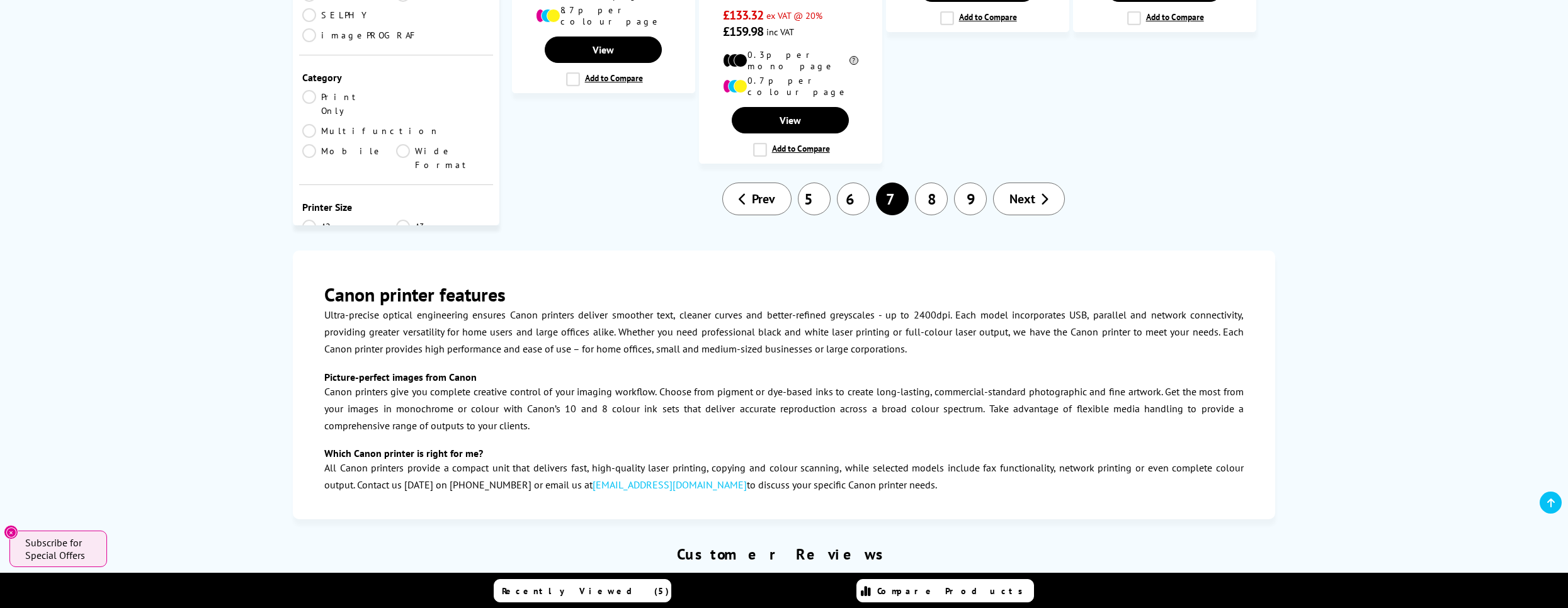 click on "8" at bounding box center (931, 199) 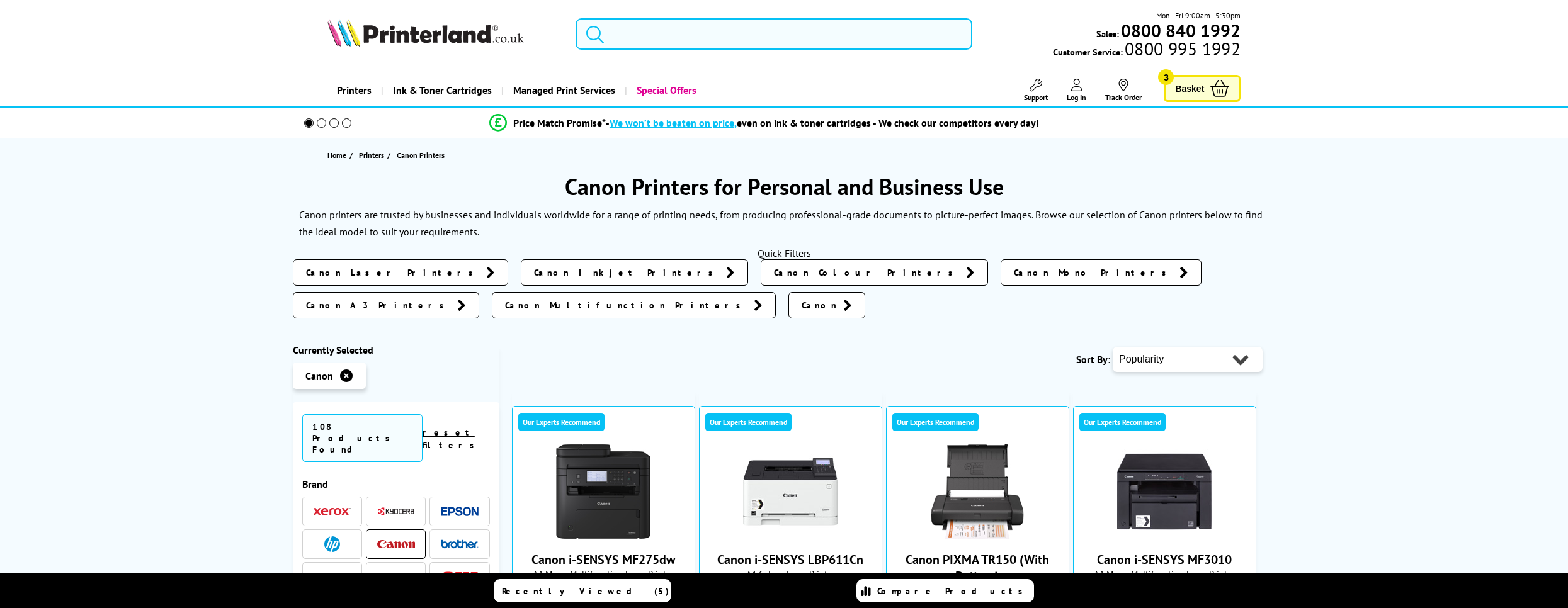 scroll, scrollTop: 0, scrollLeft: 0, axis: both 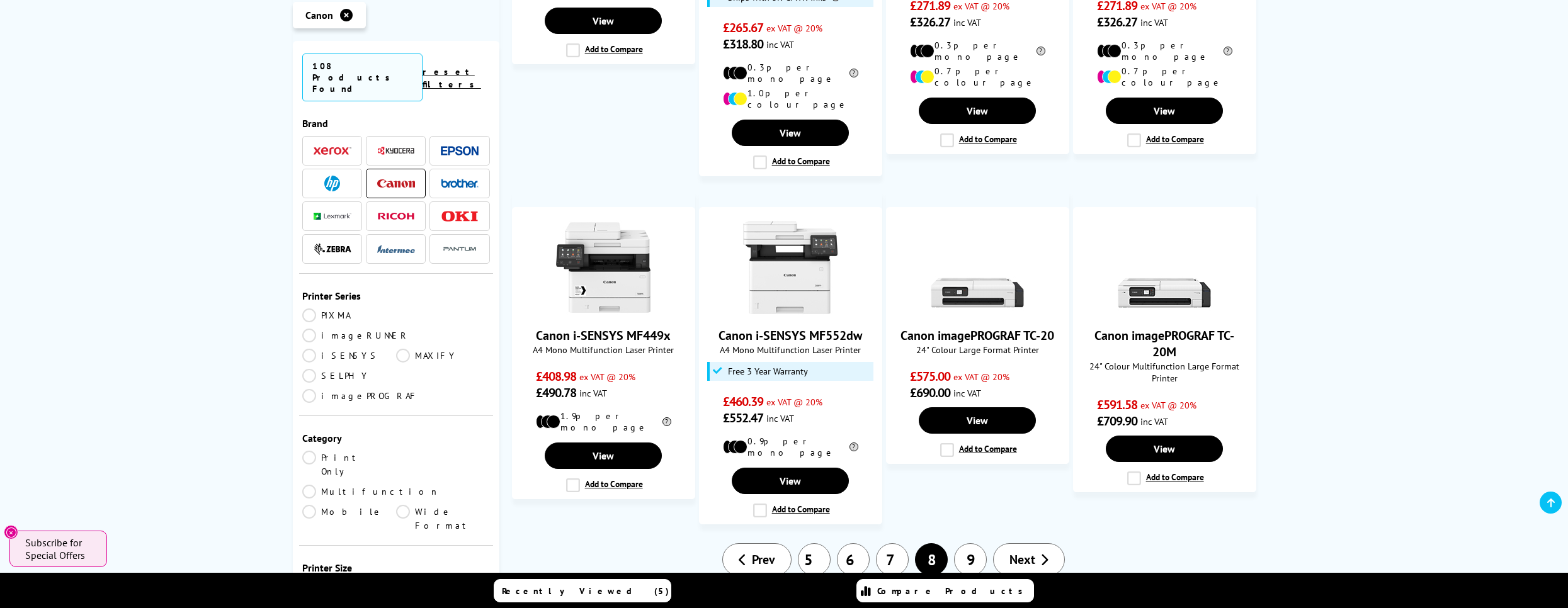 click on "9" at bounding box center (970, 560) 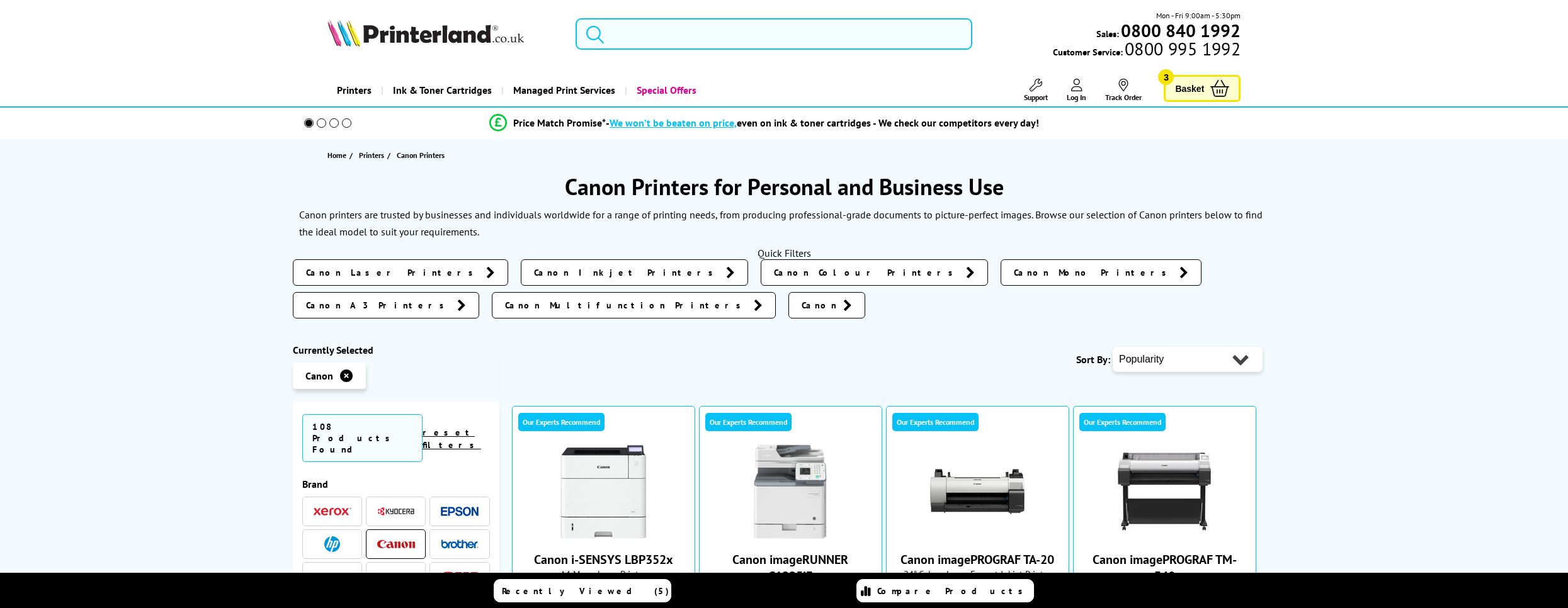 scroll, scrollTop: 0, scrollLeft: 0, axis: both 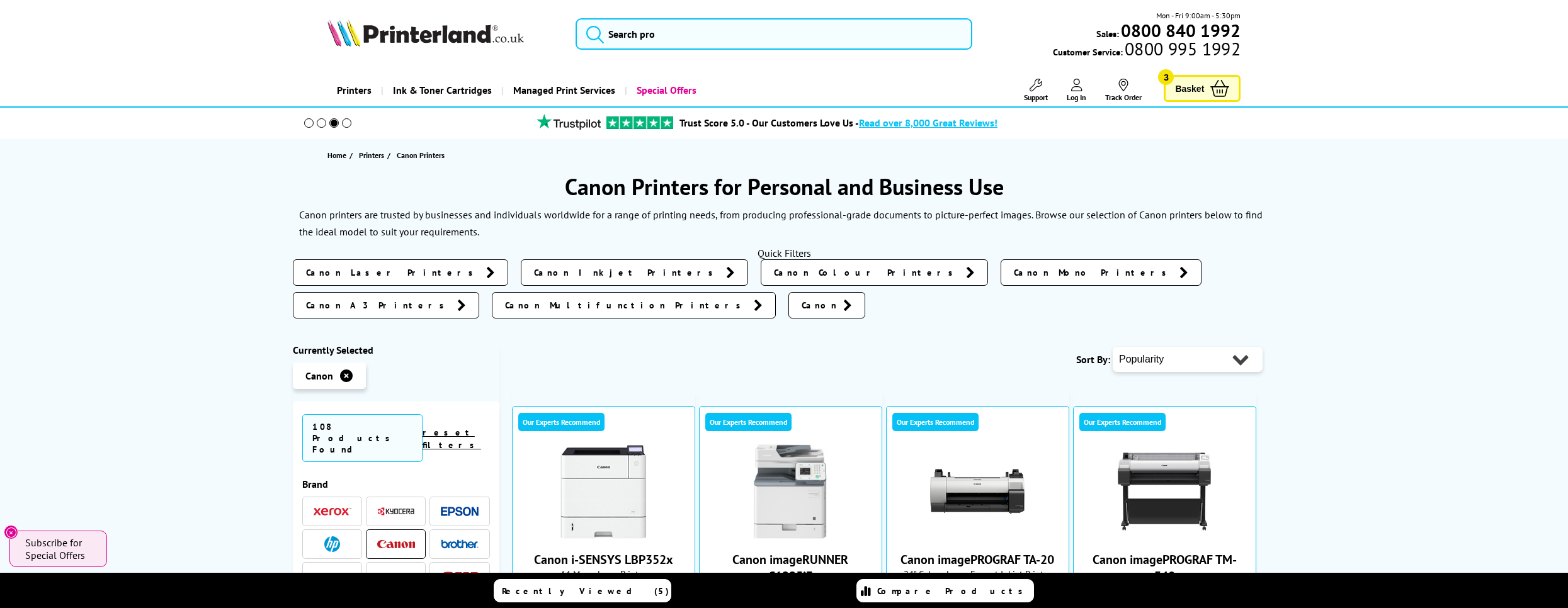 click on "Canon Printers for Personal and Business Use
Canon printers are trusted by businesses and individuals worldwide for a range of printing needs, from producing professional-grade documents to picture-perfect images. Browse our selection of Canon printers below to find the ideal model to suit your requirements.
--read more--
Quick Filters
Canon Laser Printers
Canon Inkjet Printers
Canon Colour Printers
Canon Mono Printers
Canon A3 Printers
Canon Multifunction Printers
Canon
Currently Selected" at bounding box center (784, 1161) 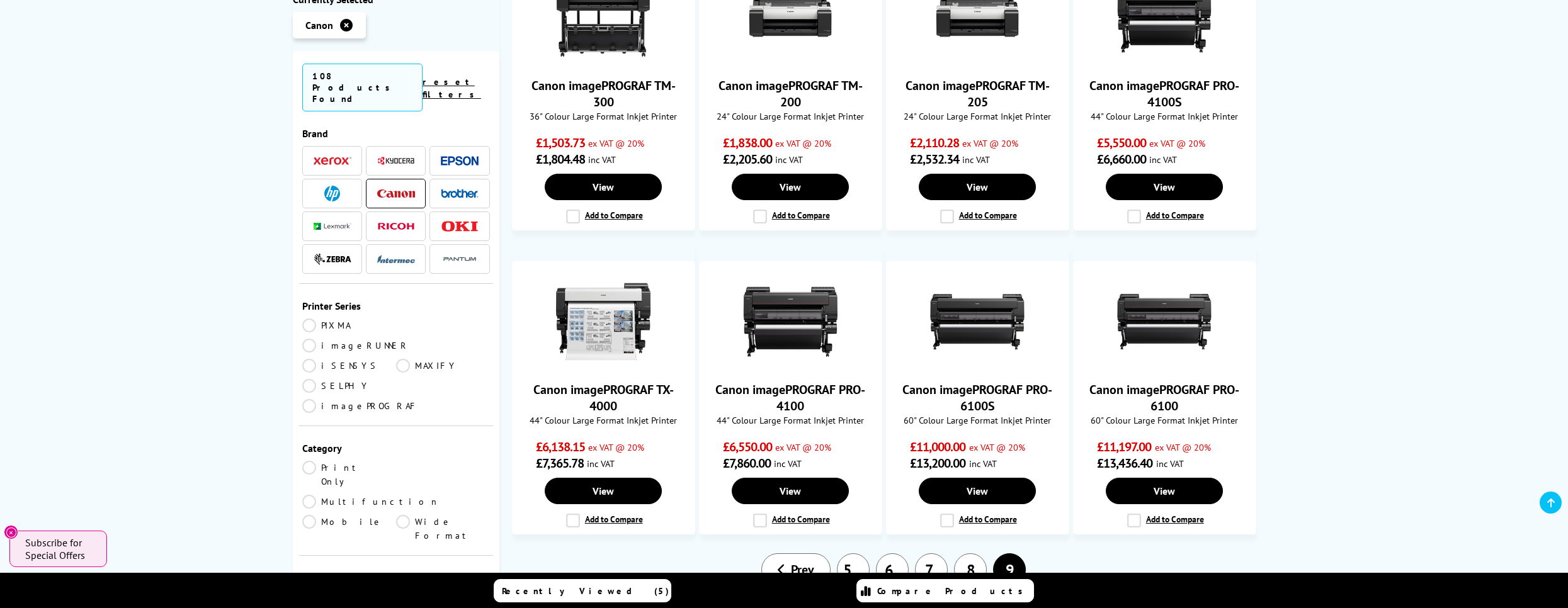 scroll, scrollTop: 1049, scrollLeft: 0, axis: vertical 